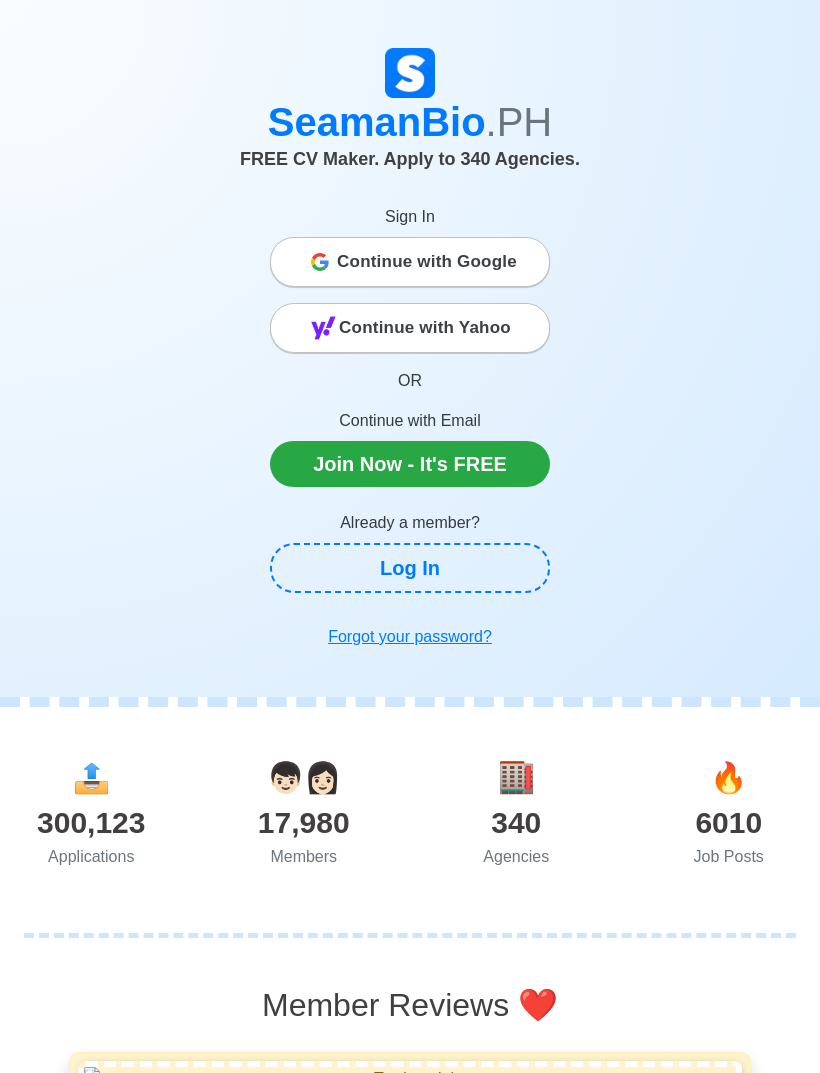 scroll, scrollTop: 0, scrollLeft: 0, axis: both 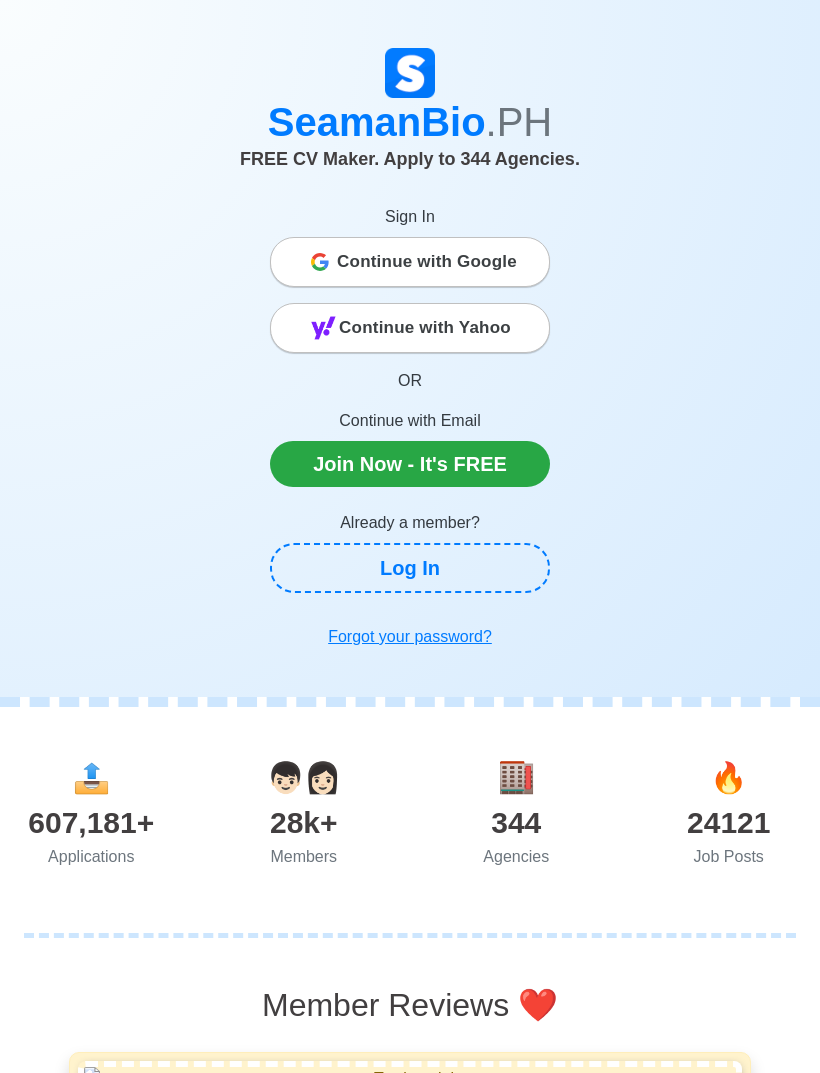 click on "Log In" at bounding box center (410, 568) 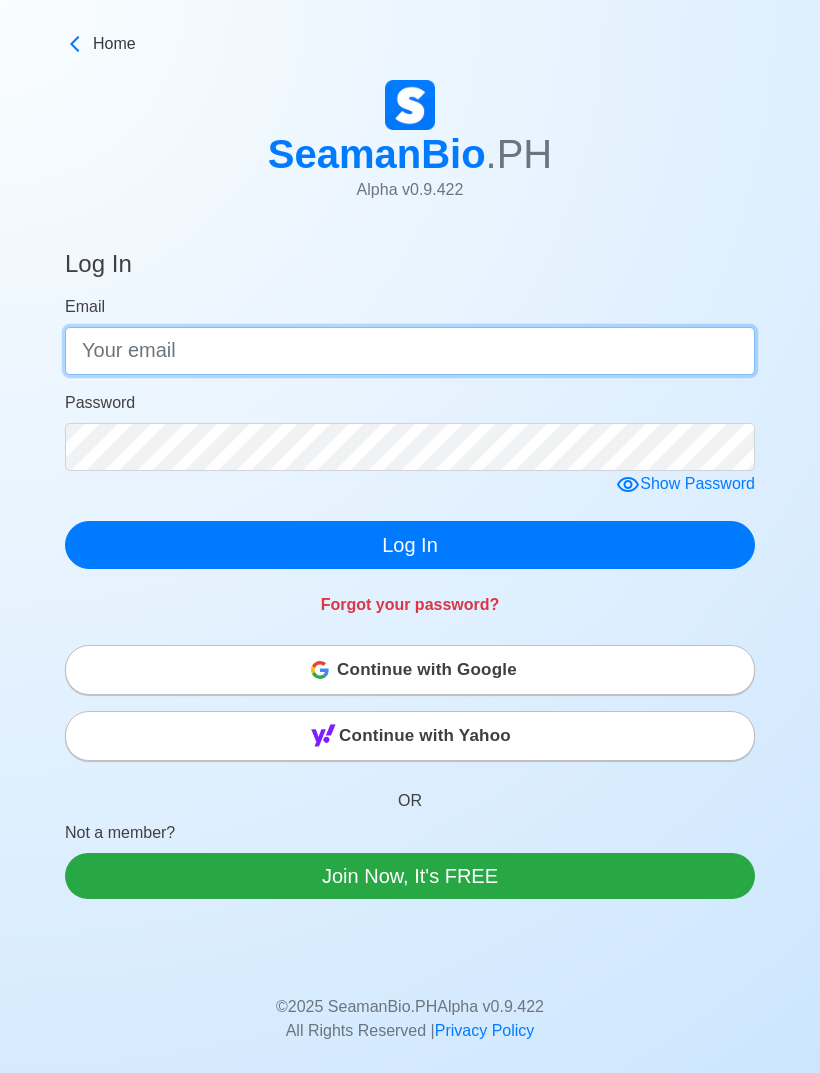 click on "Email" at bounding box center [410, 351] 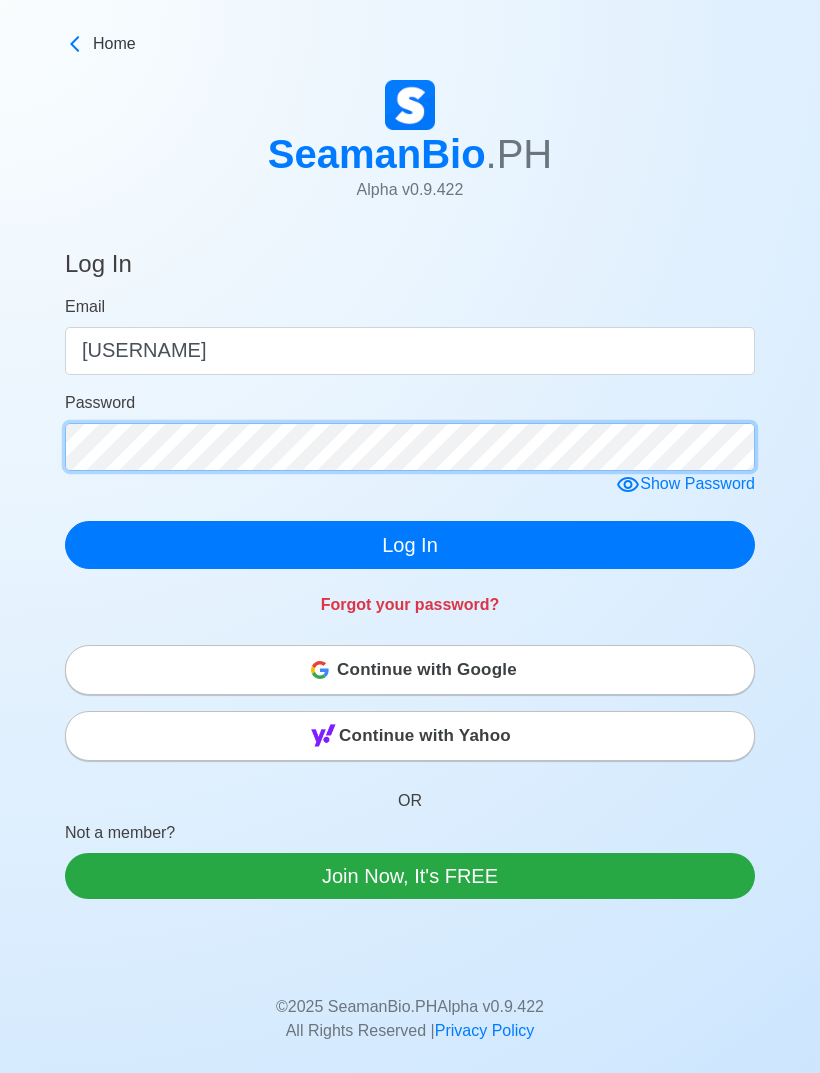 click on "Password" at bounding box center (410, 431) 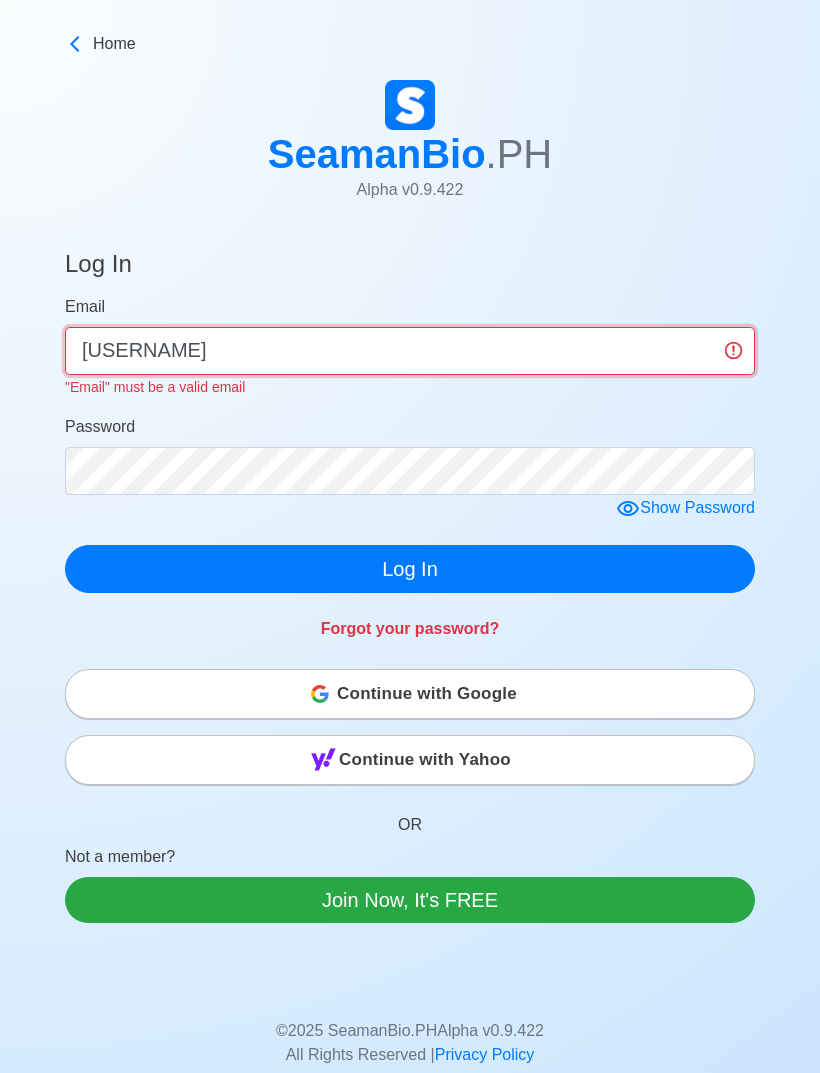 click on "[USERNAME]" at bounding box center (410, 351) 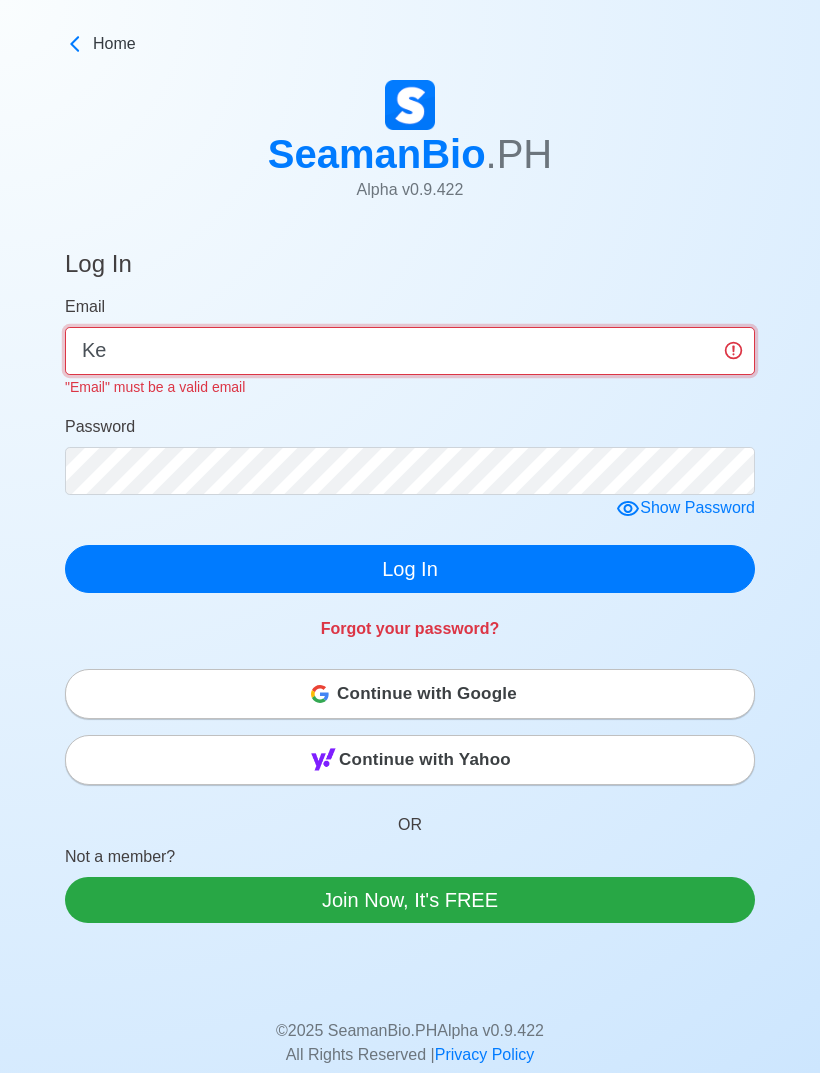 type on "K" 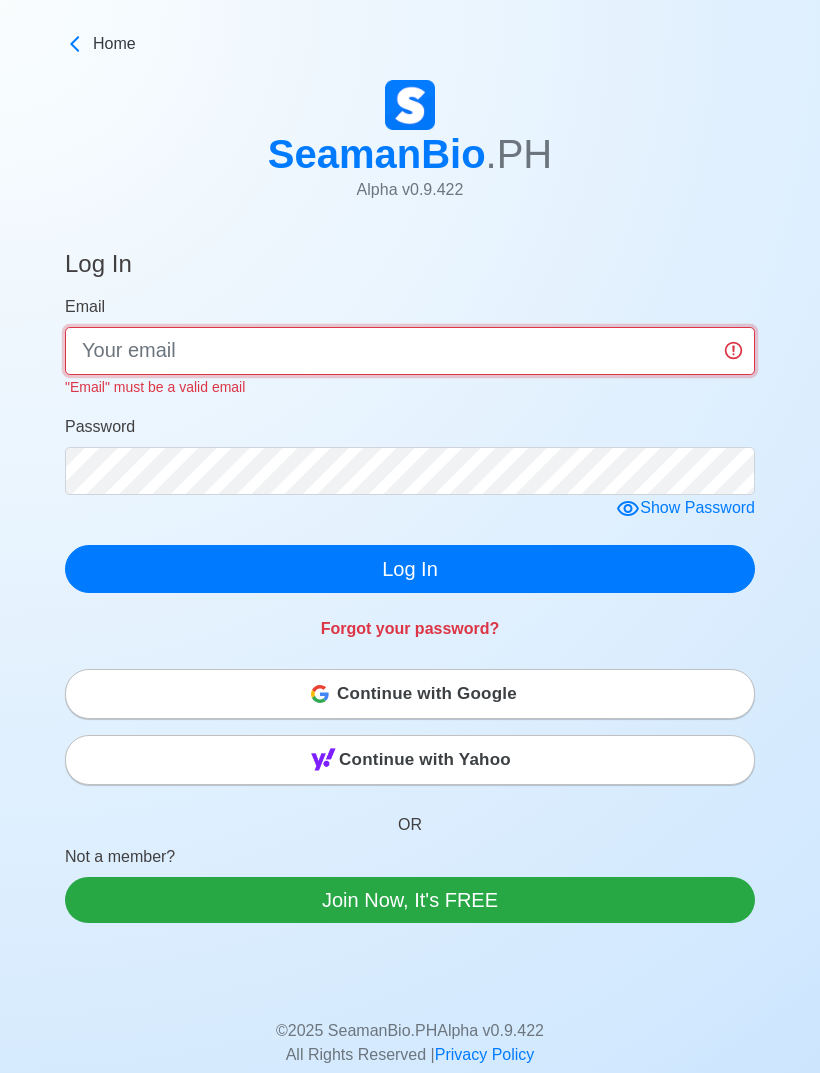 type on "K" 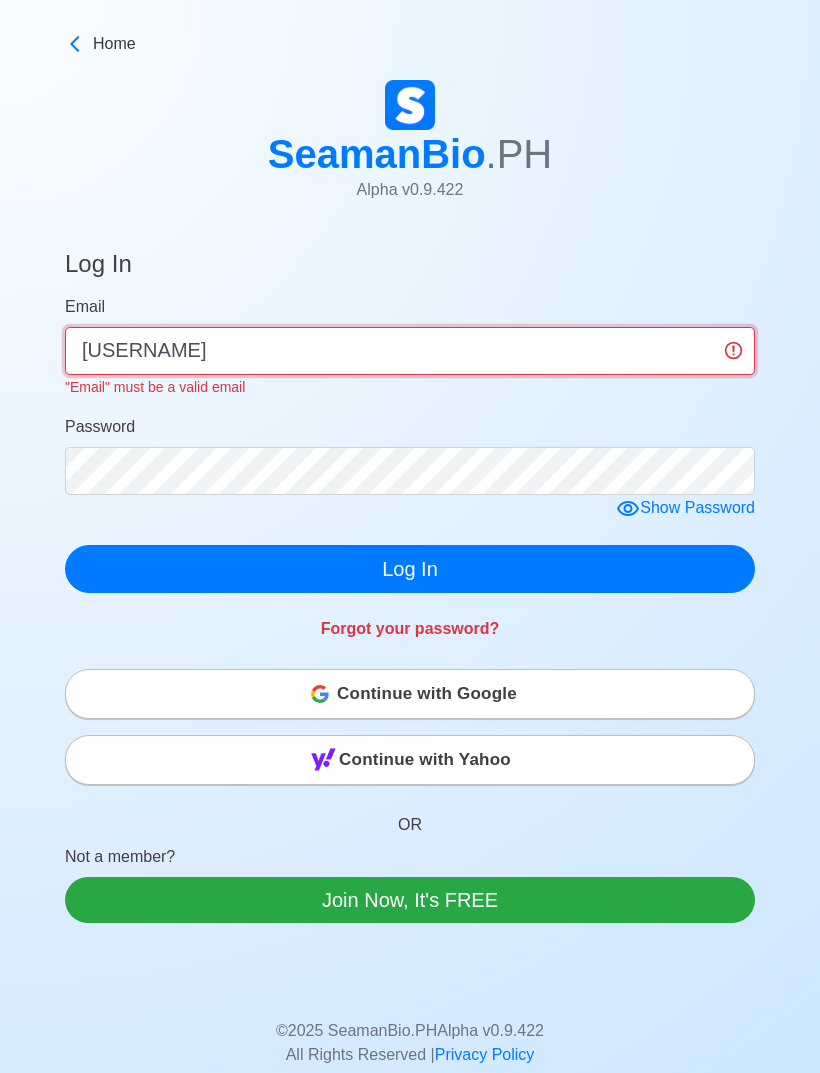 type on "[USERNAME]" 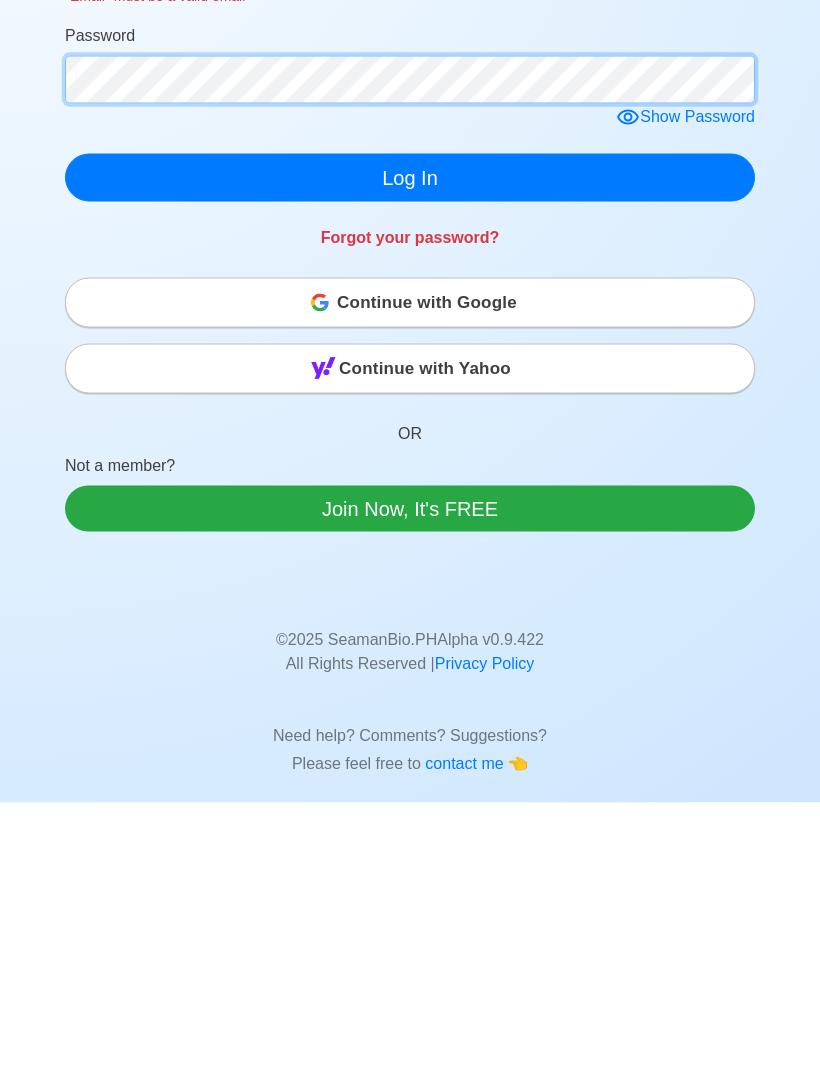 scroll, scrollTop: 121, scrollLeft: 0, axis: vertical 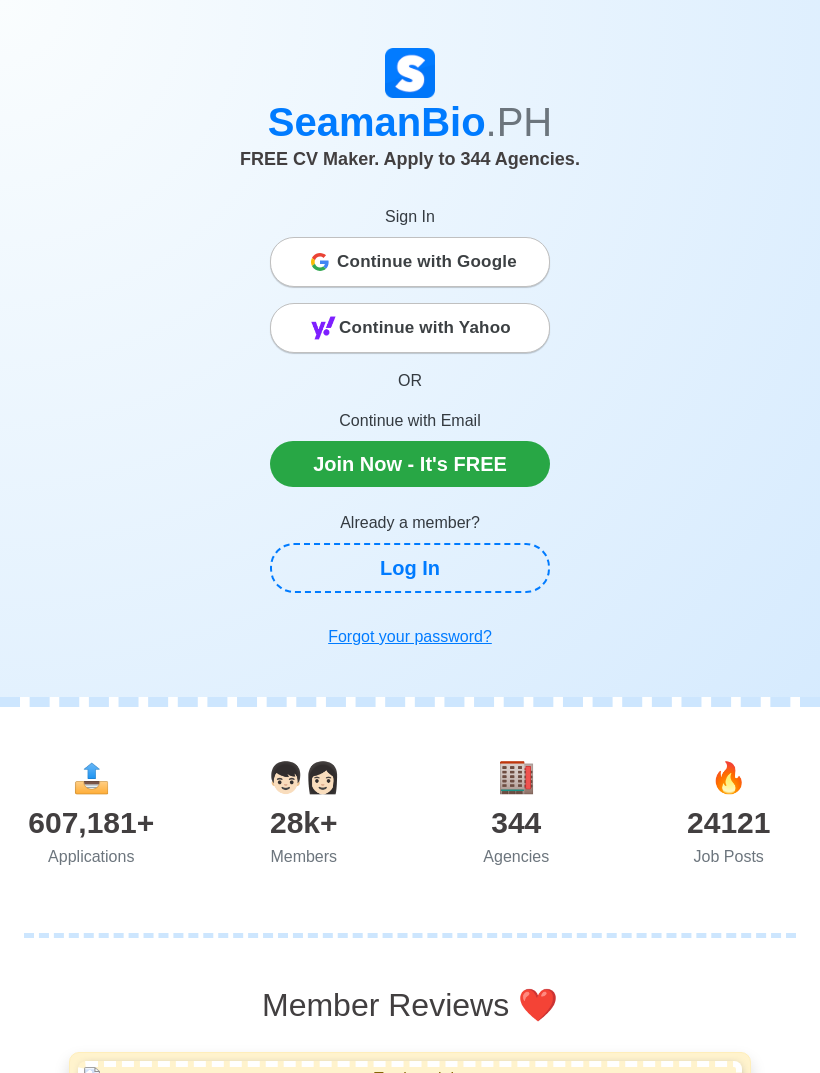 click on "Join Now - It's FREE" at bounding box center (410, 464) 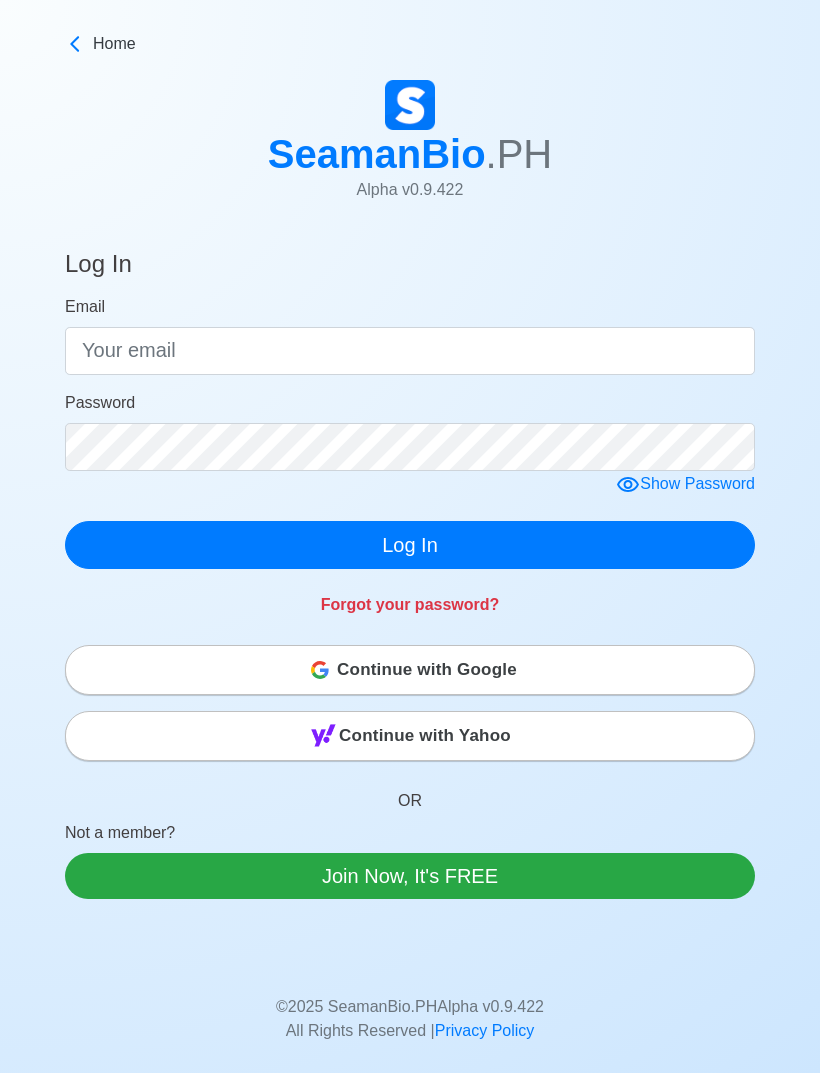 click on "Log In" at bounding box center [410, 545] 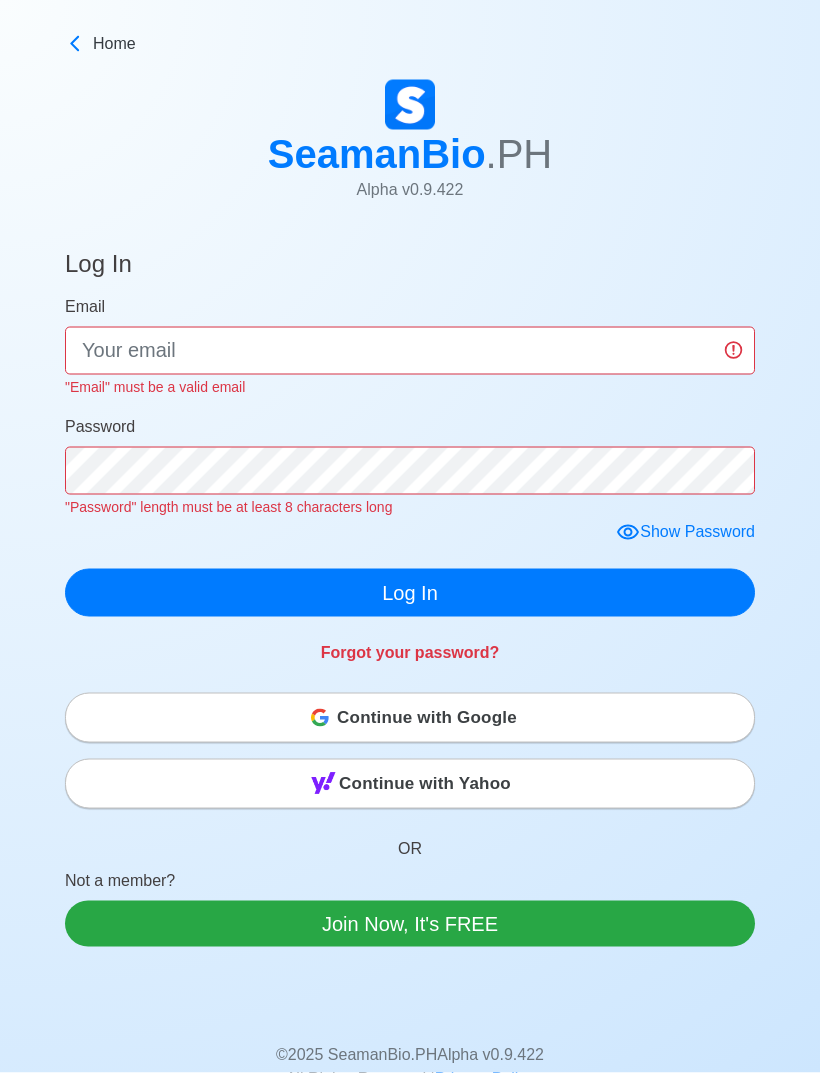 scroll, scrollTop: 3, scrollLeft: 0, axis: vertical 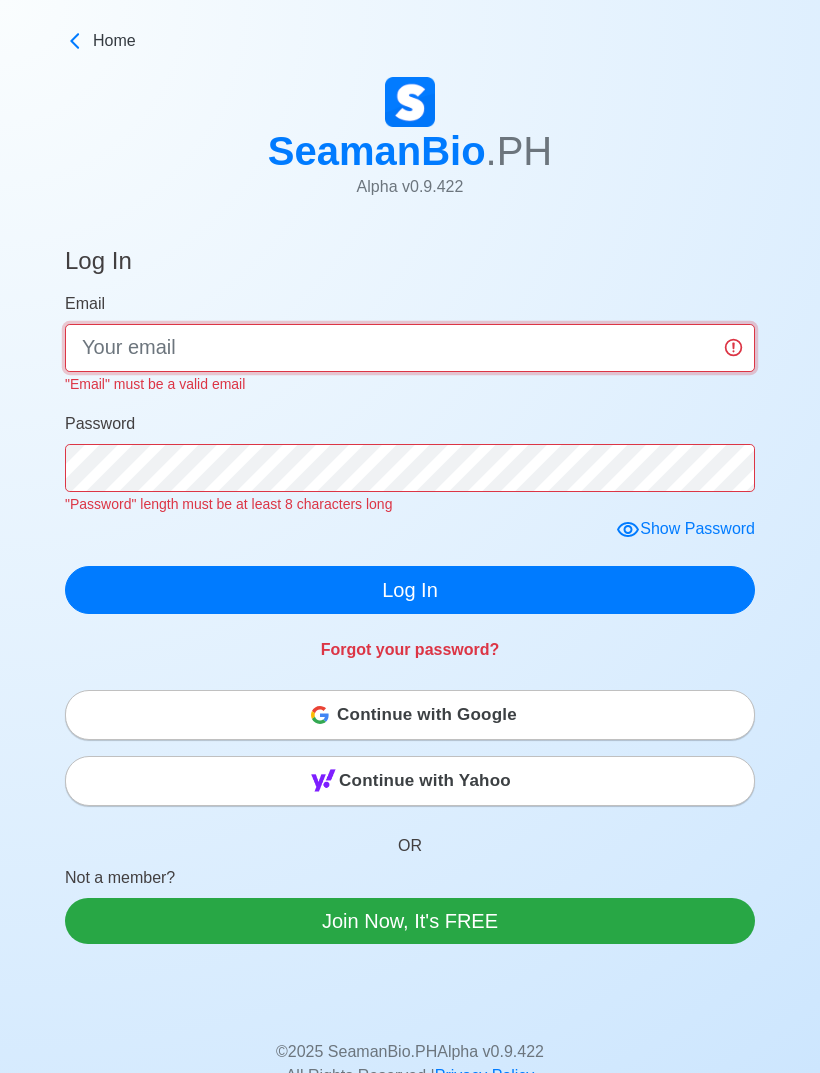 click on "Email" at bounding box center (410, 348) 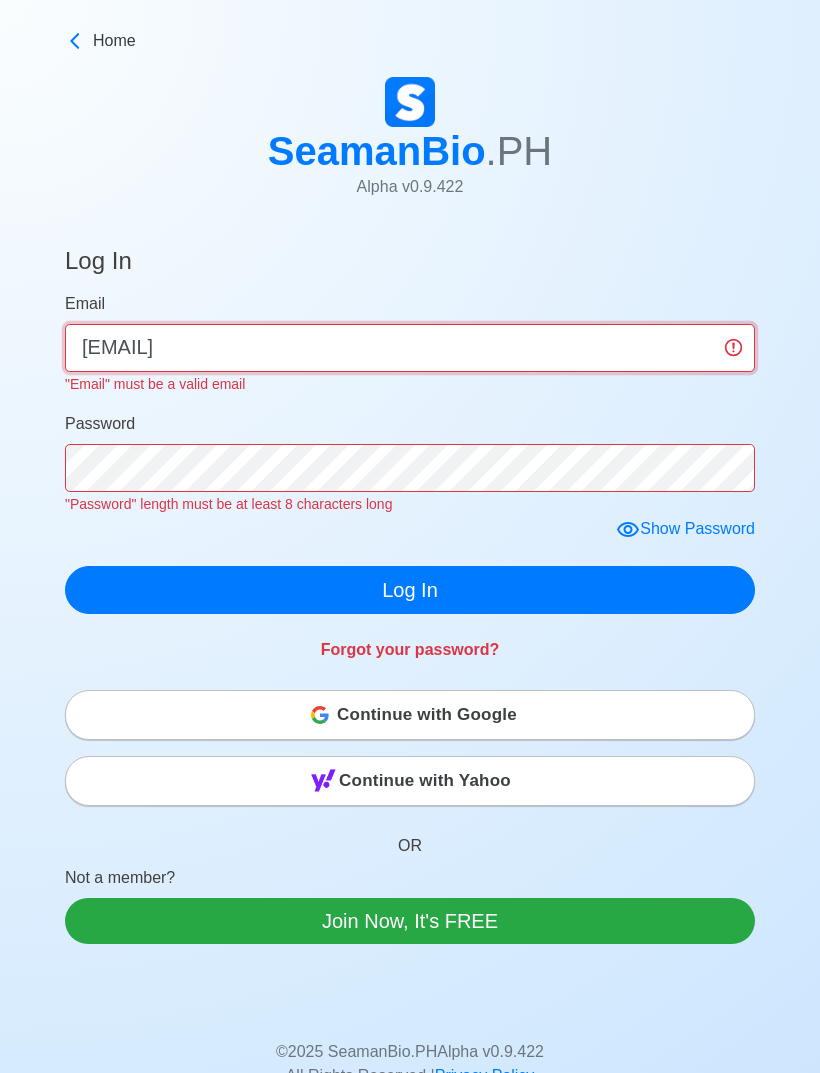 type on "[EMAIL]" 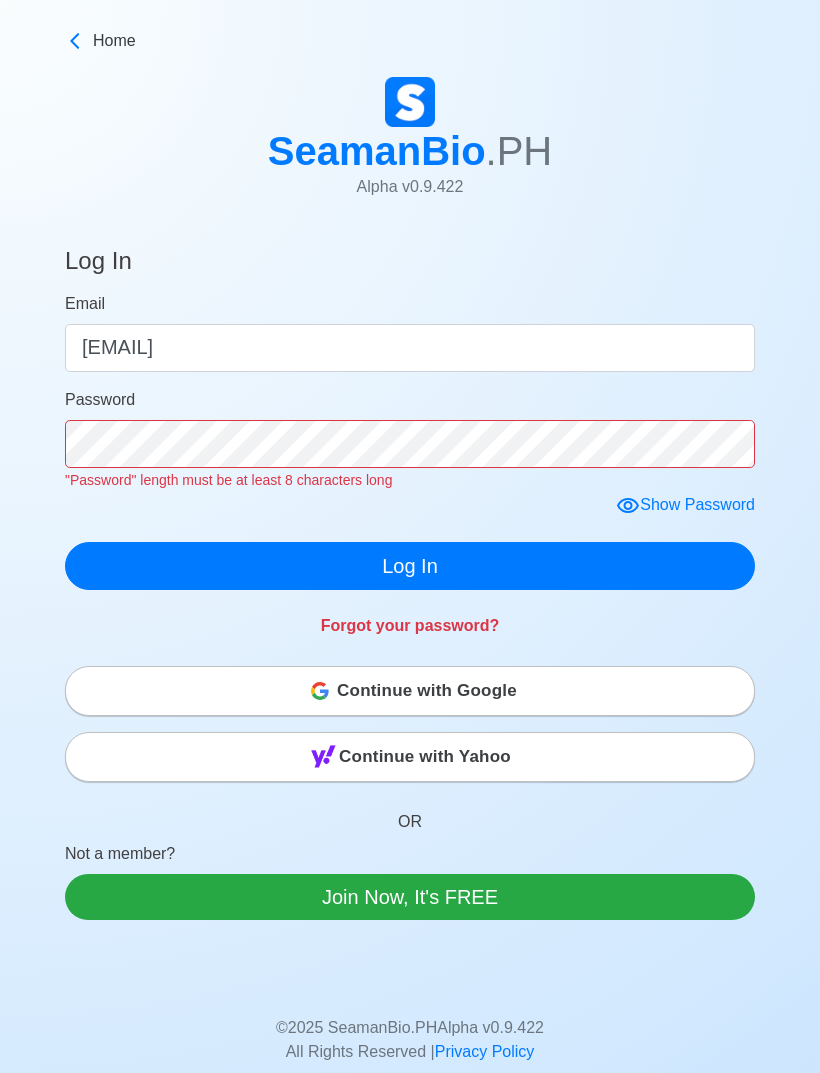 click on "Email [EMAIL] Password "Password" length must be at least 8 characters long  Show Password Log In" at bounding box center (410, 441) 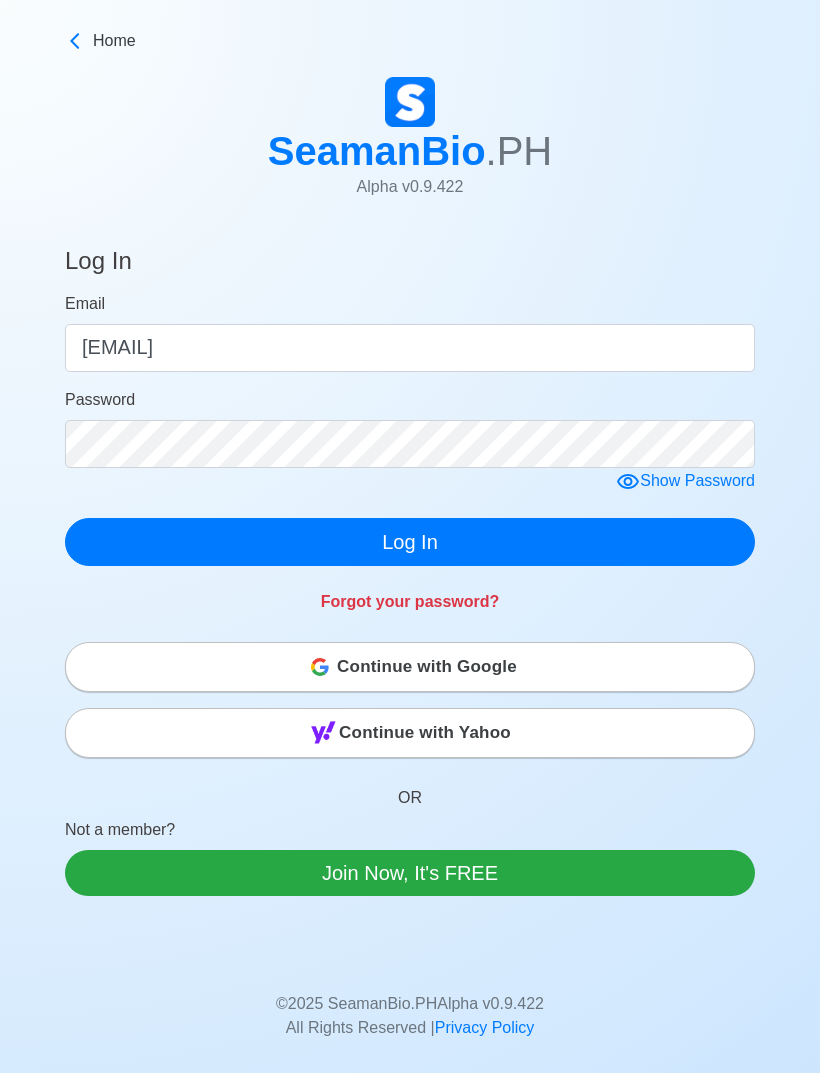 click on "Log In" at bounding box center [410, 542] 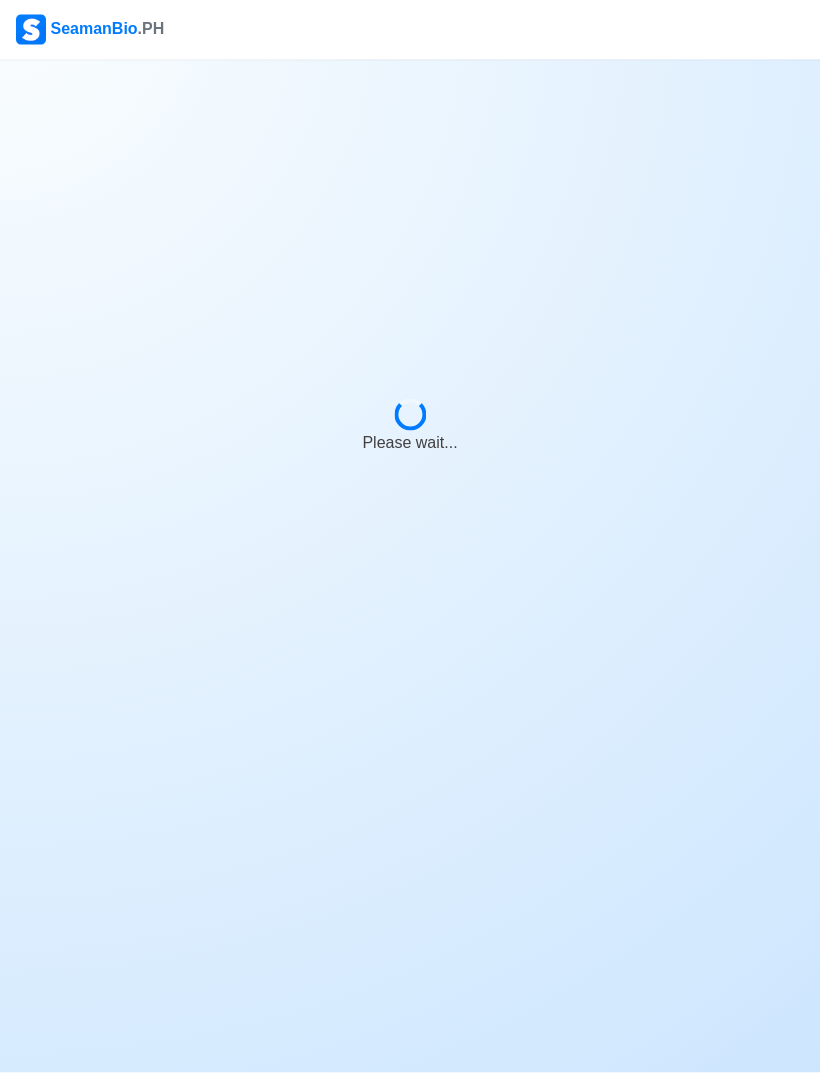 scroll, scrollTop: 0, scrollLeft: 0, axis: both 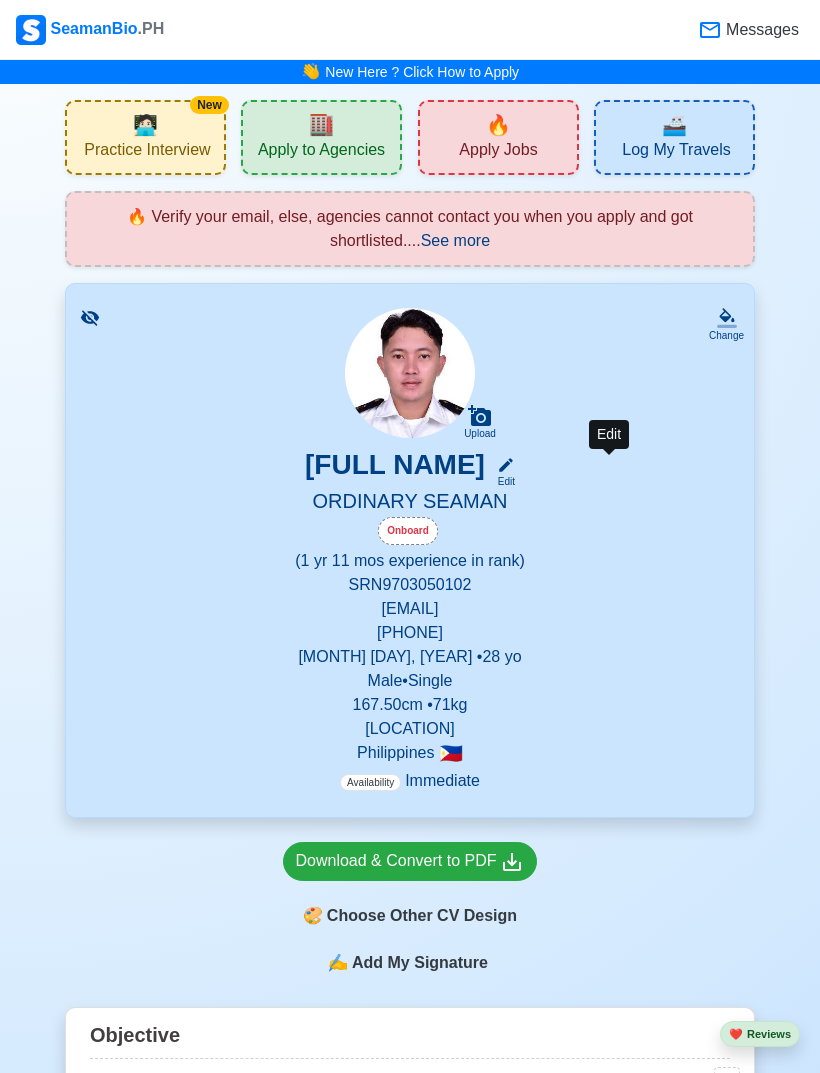 click 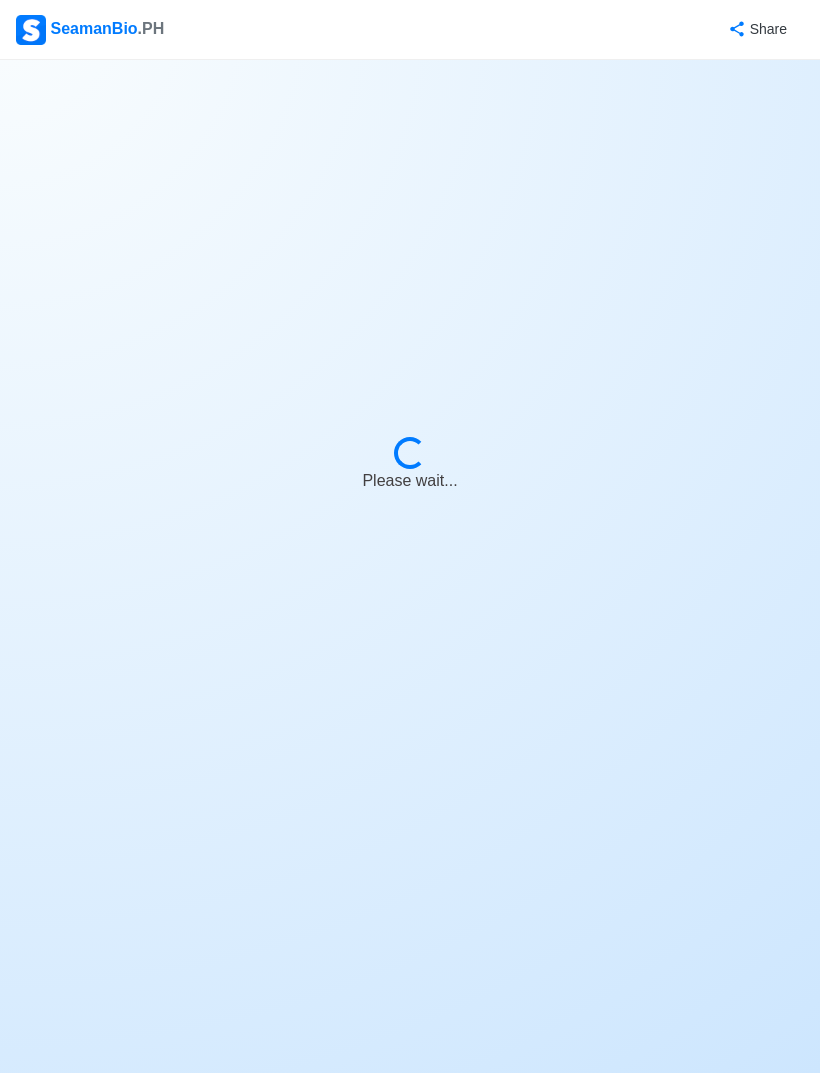 select on "Onboard" 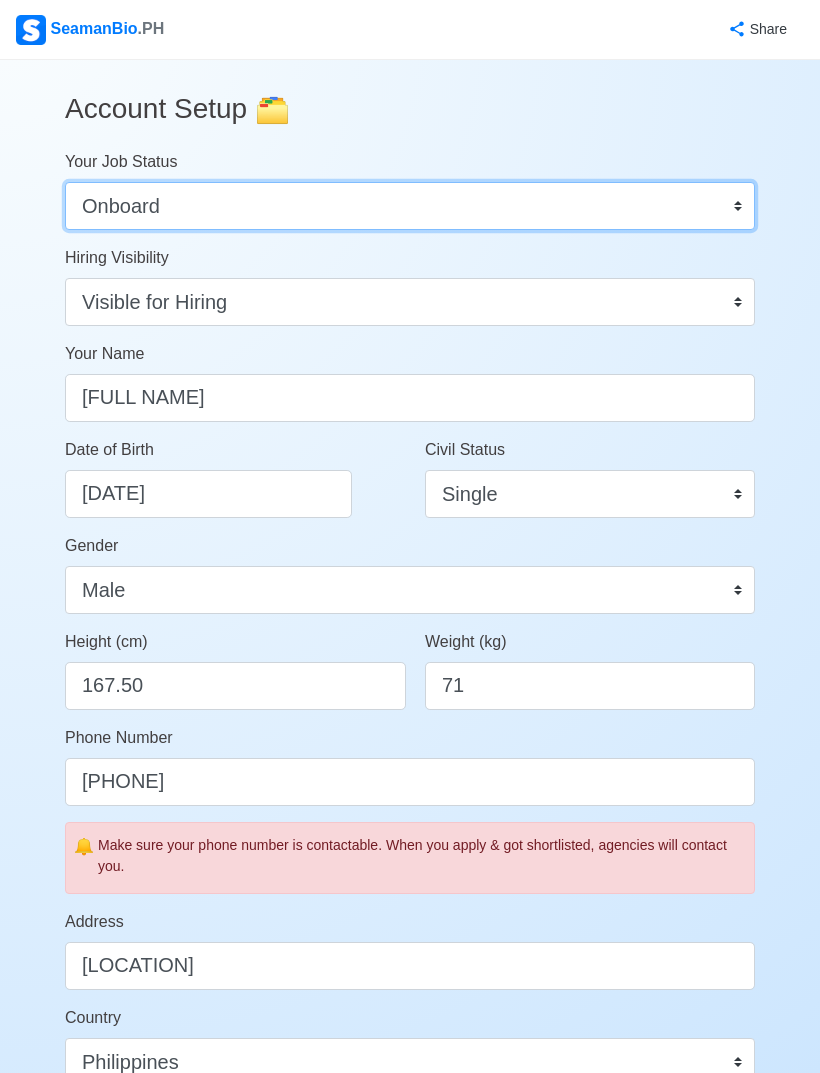 click on "Onboard Actively Looking for Job Not Looking for Job" at bounding box center (410, 206) 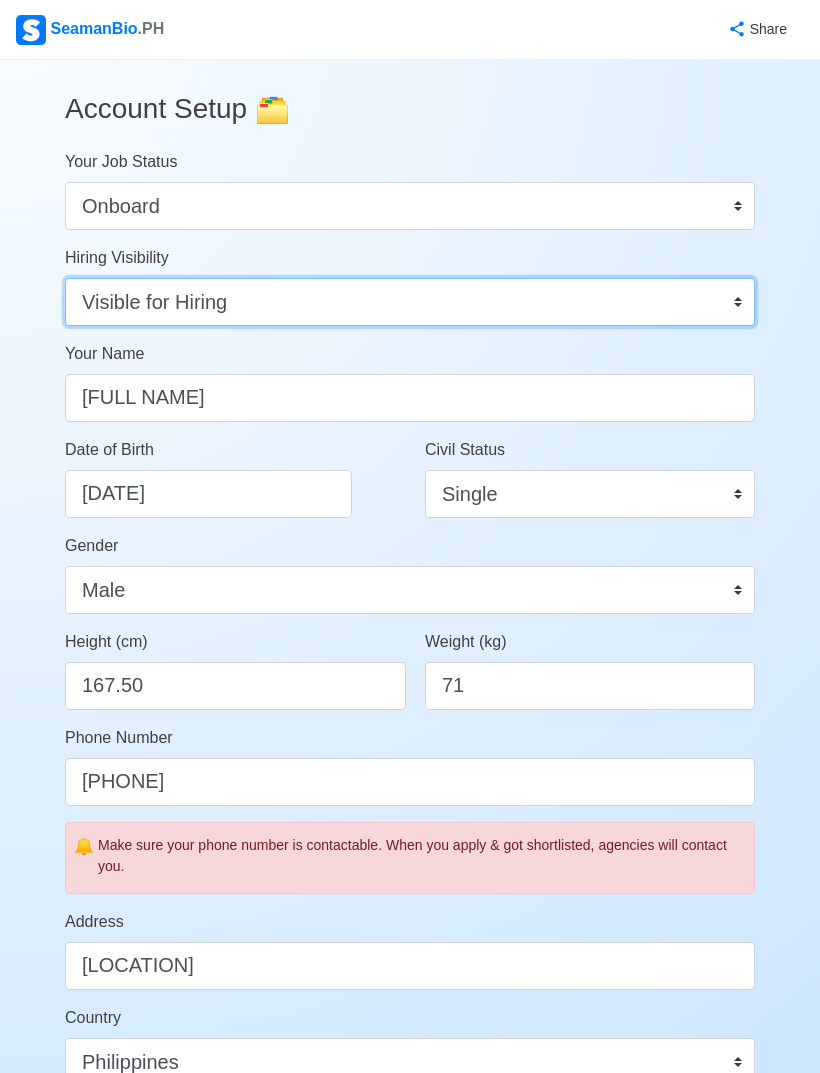 click on "Visible for Hiring Not Visible for Hiring" at bounding box center [410, 302] 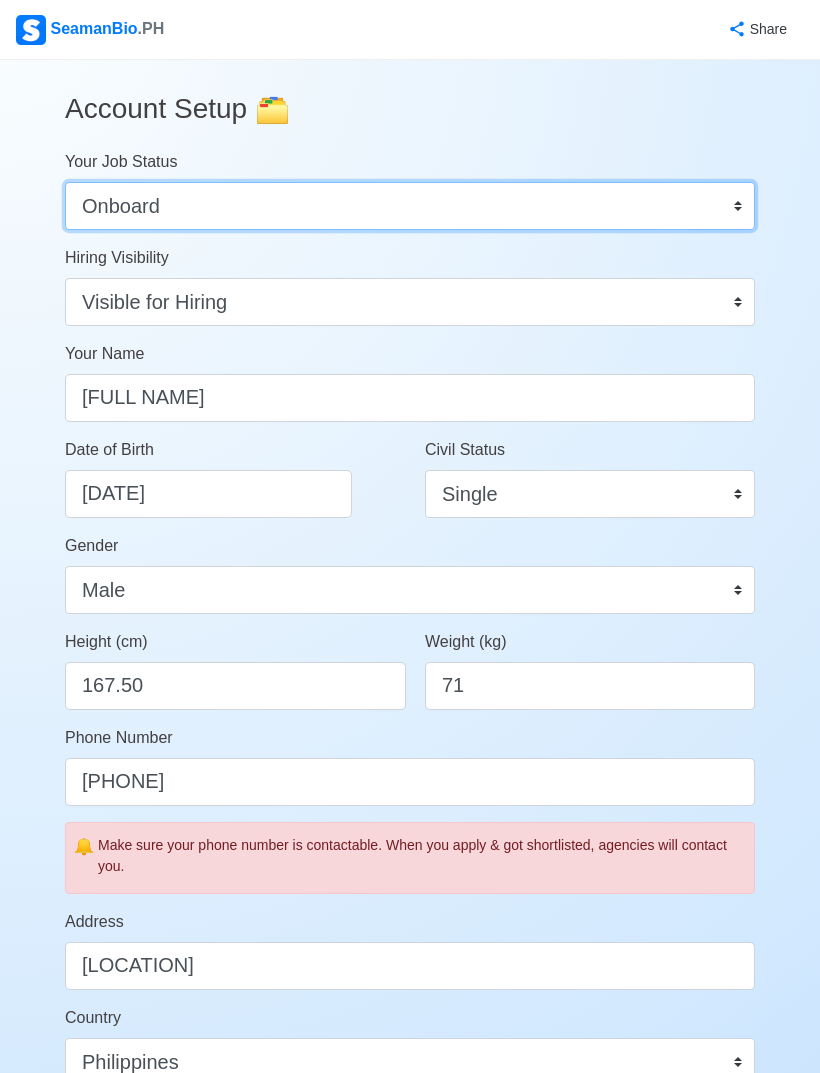 click on "Onboard Actively Looking for Job Not Looking for Job" at bounding box center [410, 206] 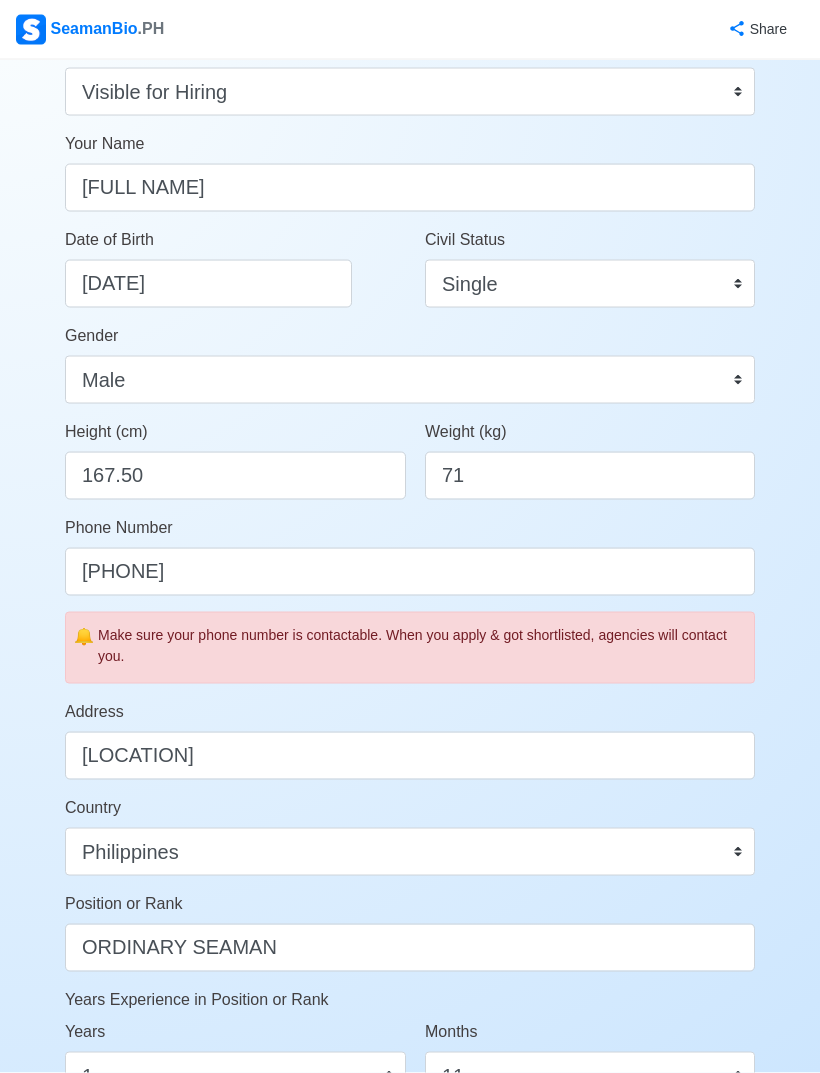 scroll, scrollTop: 213, scrollLeft: 0, axis: vertical 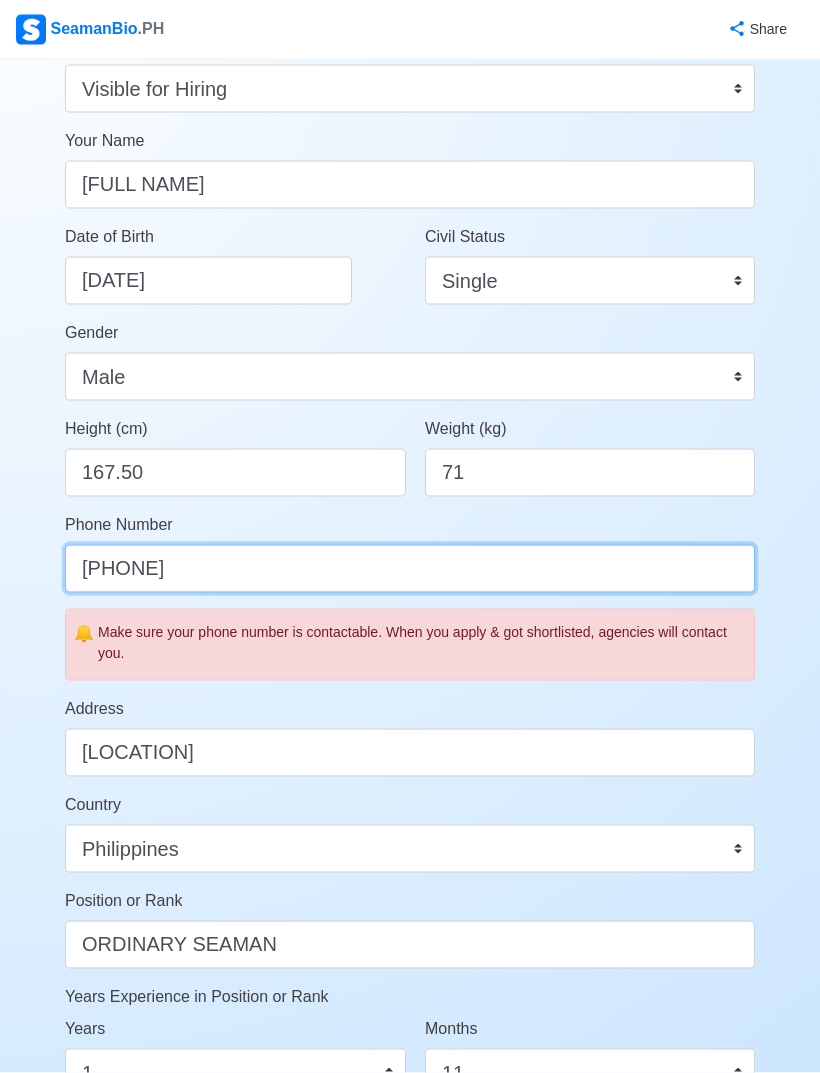 click on "[PHONE]" at bounding box center (410, 569) 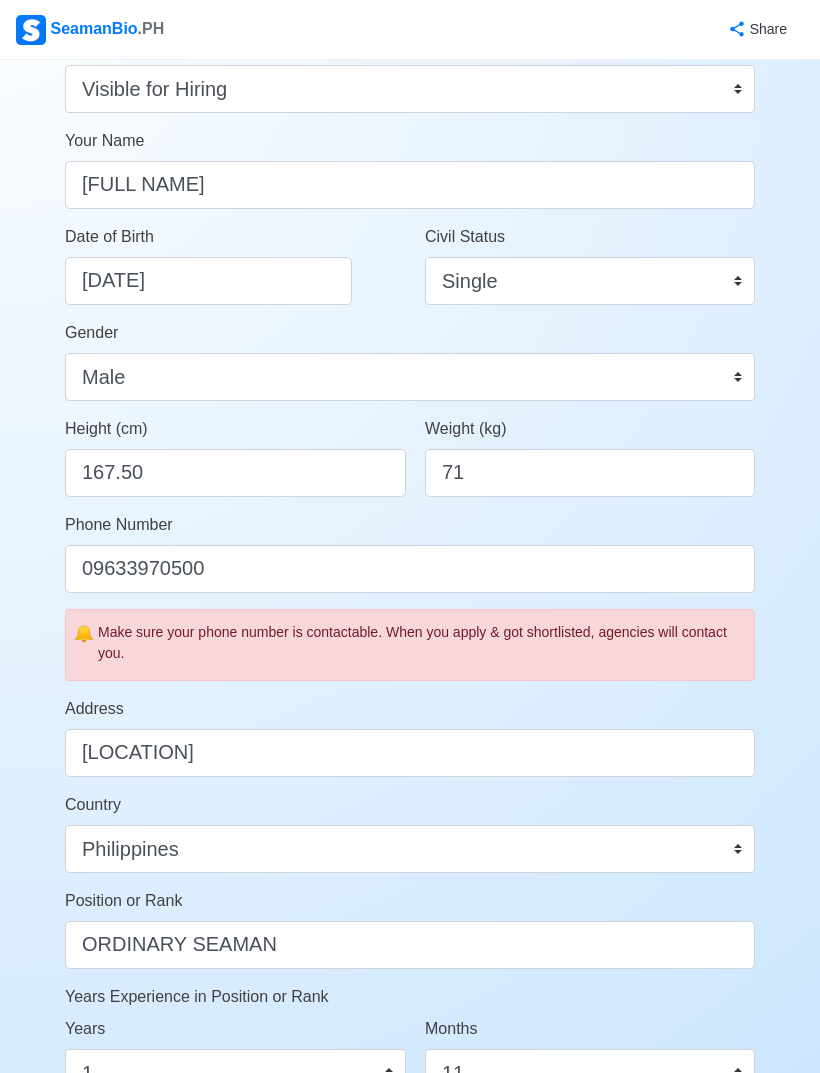 click on "Your Job Status Onboard Actively Looking for Job Not Looking for Job Hiring Visibility Visible for Hiring Not Visible for Hiring Your Name [FULL NAME] Date of Birth     [DATE] Civil Status Single Married Widowed Separated Gender Male Female Height (cm) 167.50 Weight (kg) 71 Phone Number [PHONE] 🔔 Make sure your phone number is contactable. When you apply & got shortlisted, agencies will contact you. Address [LOCATION], [LOCATION] Country Afghanistan Åland Islands Albania Algeria American Samoa Andorra Angola Anguilla Antarctica Antigua and Barbuda Argentina Armenia Aruba Australia Austria Azerbaijan Bahamas Bahrain Bangladesh Barbados Belarus Belgium Belize Benin Bermuda Bhutan Bolivia, Plurinational State of Bonaire, Sint Eustatius and Saba Bosnia and Herzegovina Botswana Bouvet Island Brazil British Indian Ocean Territory Brunei Darussalam Bulgaria Burkina Faso Burundi Cabo Verde Cambodia Cameroon Canada Cayman Islands Central African Republic Chad Chile China Christmas Island Colombia" at bounding box center [410, 669] 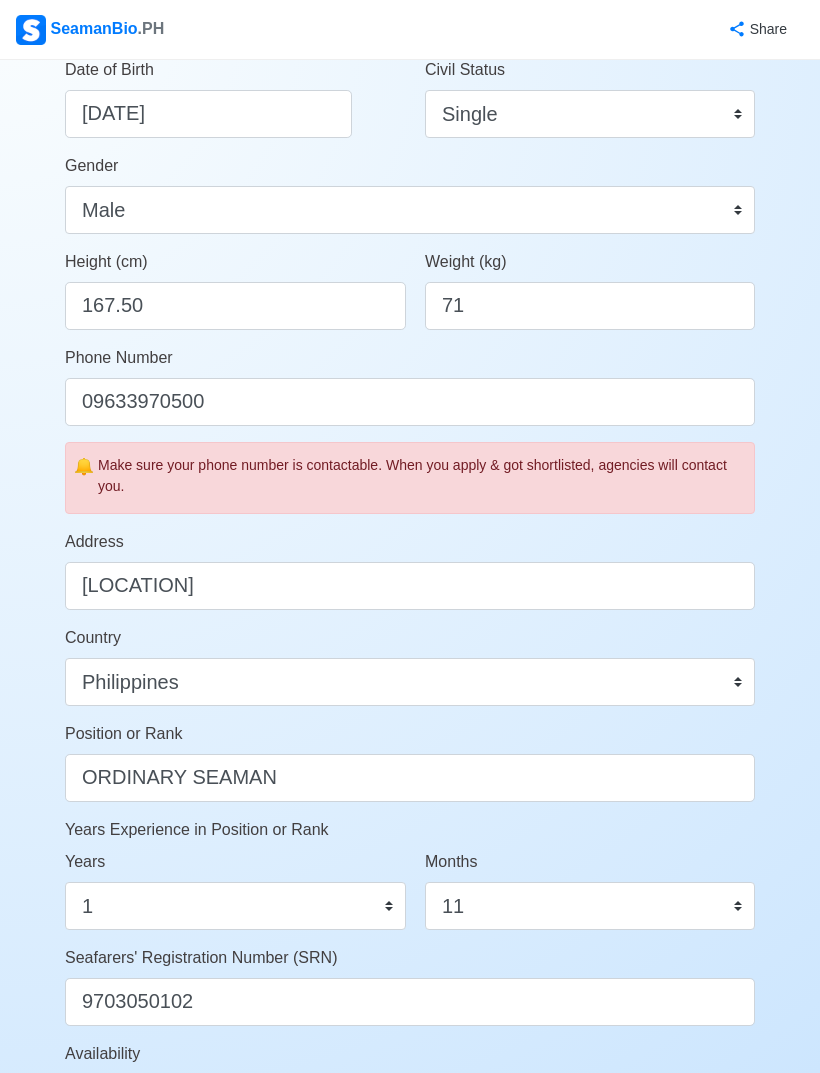 scroll, scrollTop: 378, scrollLeft: 0, axis: vertical 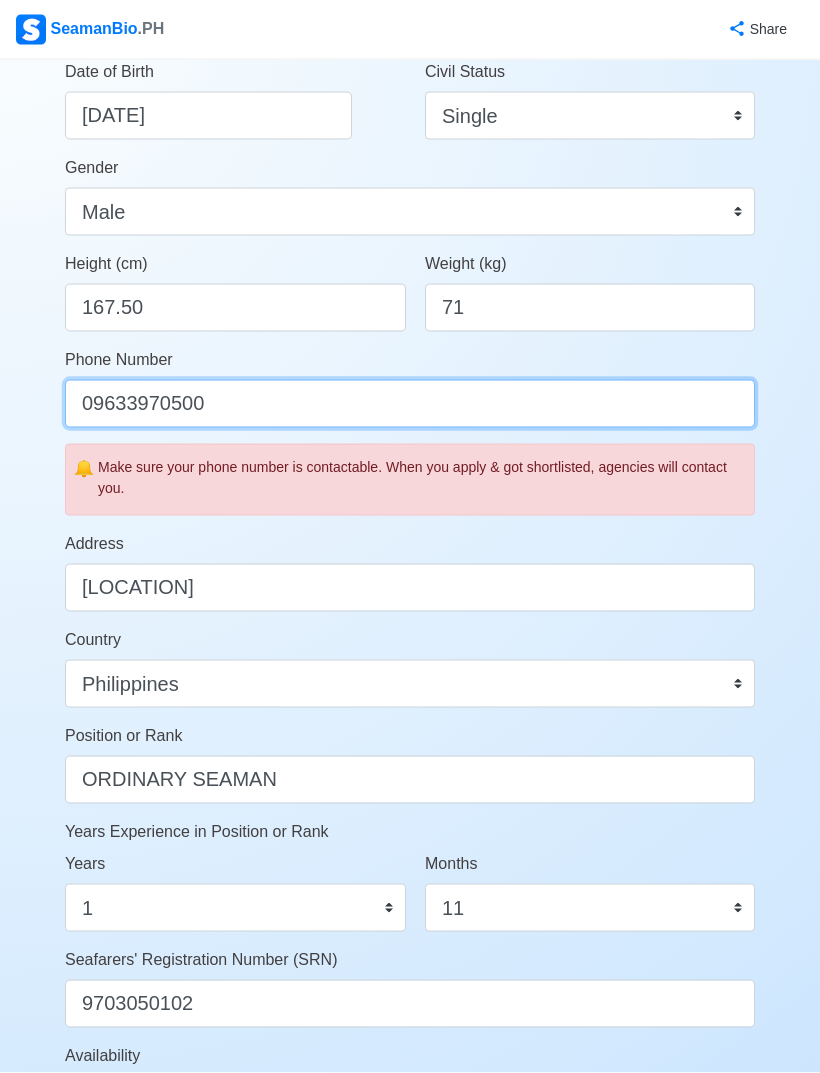 click on "09633970500" at bounding box center [410, 404] 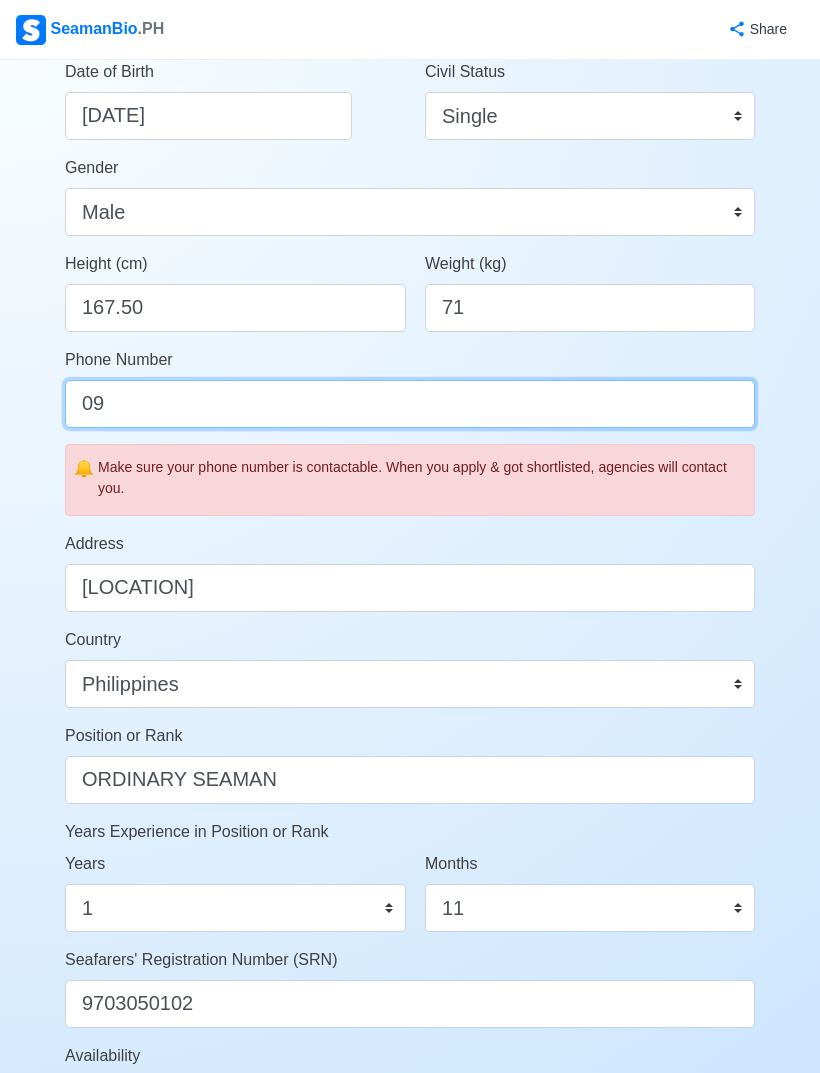 type on "0" 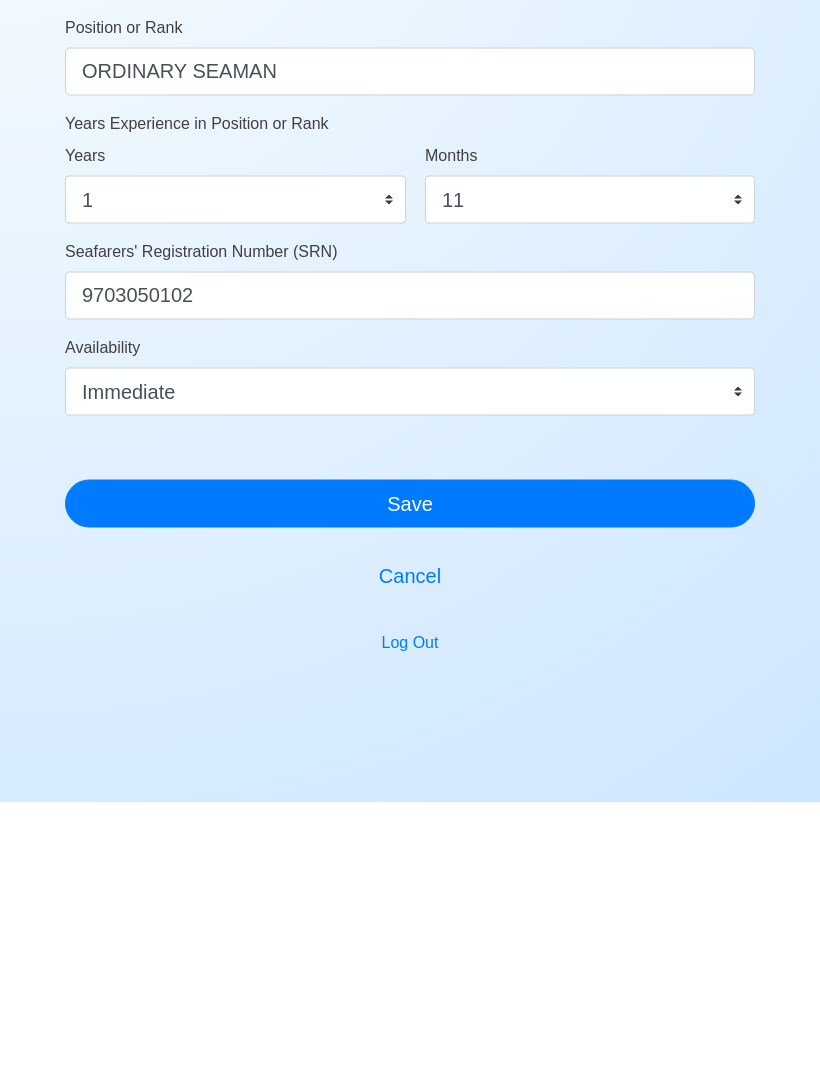scroll, scrollTop: 817, scrollLeft: 0, axis: vertical 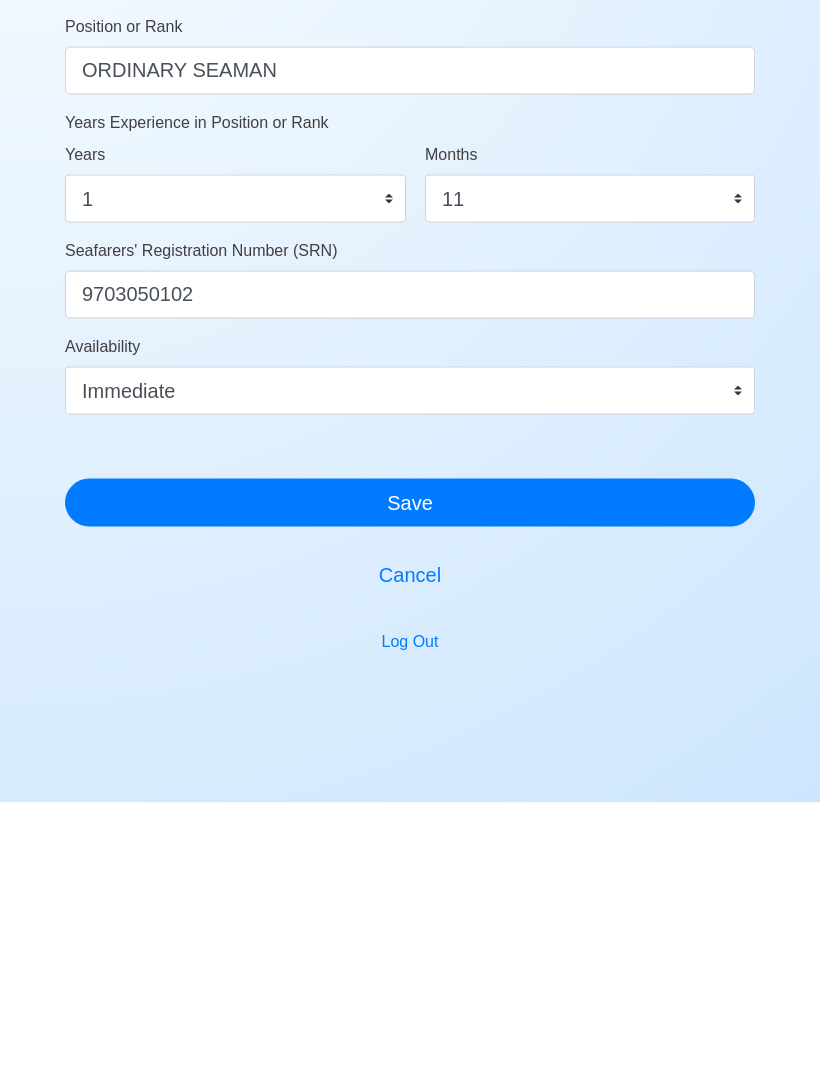 type on "[PHONE]" 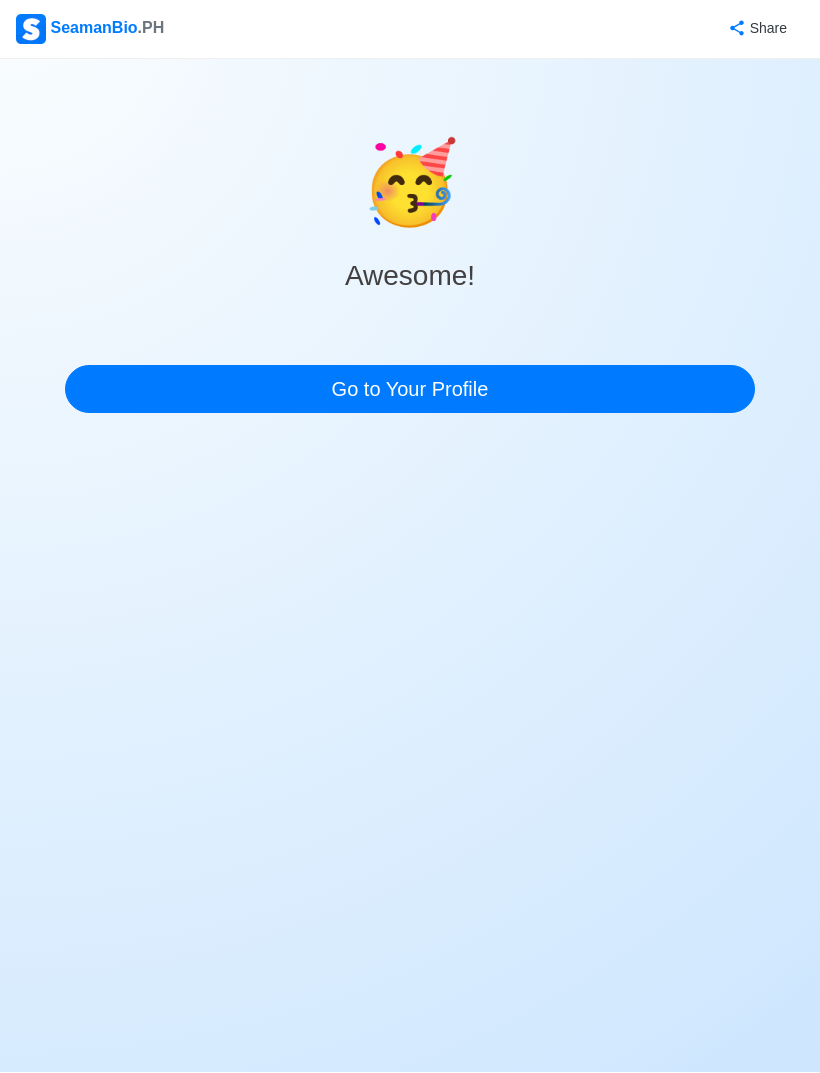 scroll, scrollTop: 0, scrollLeft: 0, axis: both 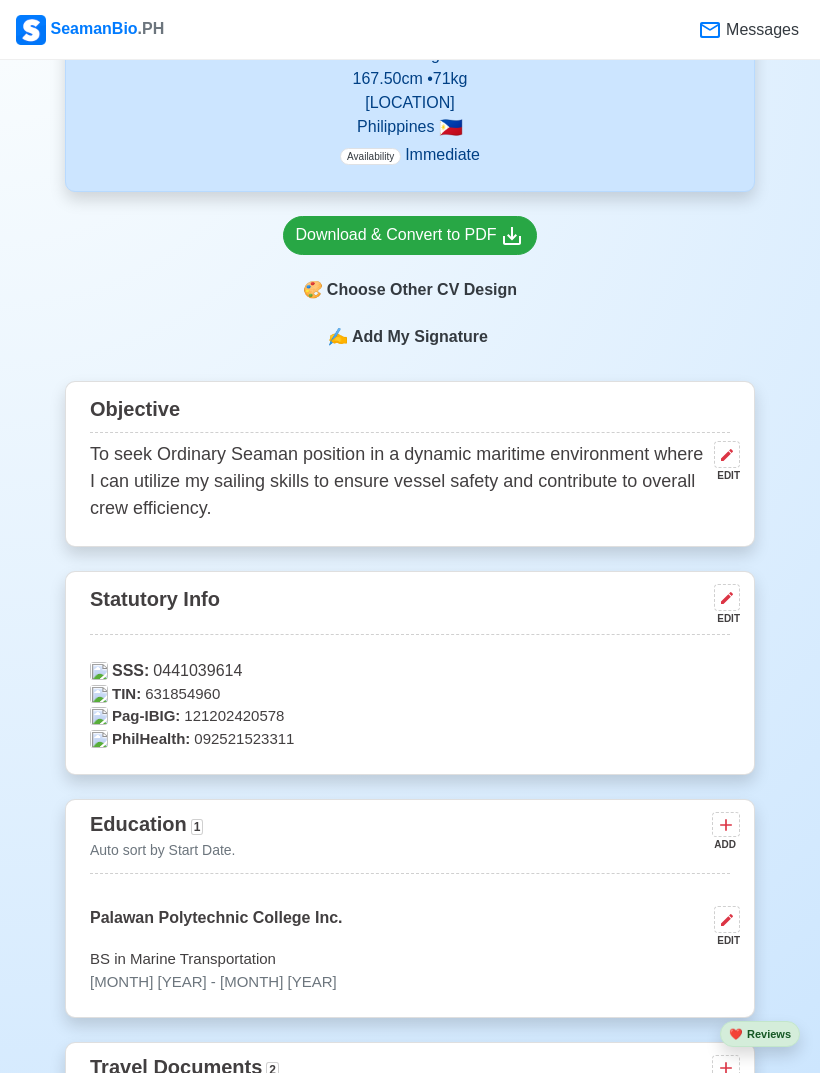 click at bounding box center [727, 454] 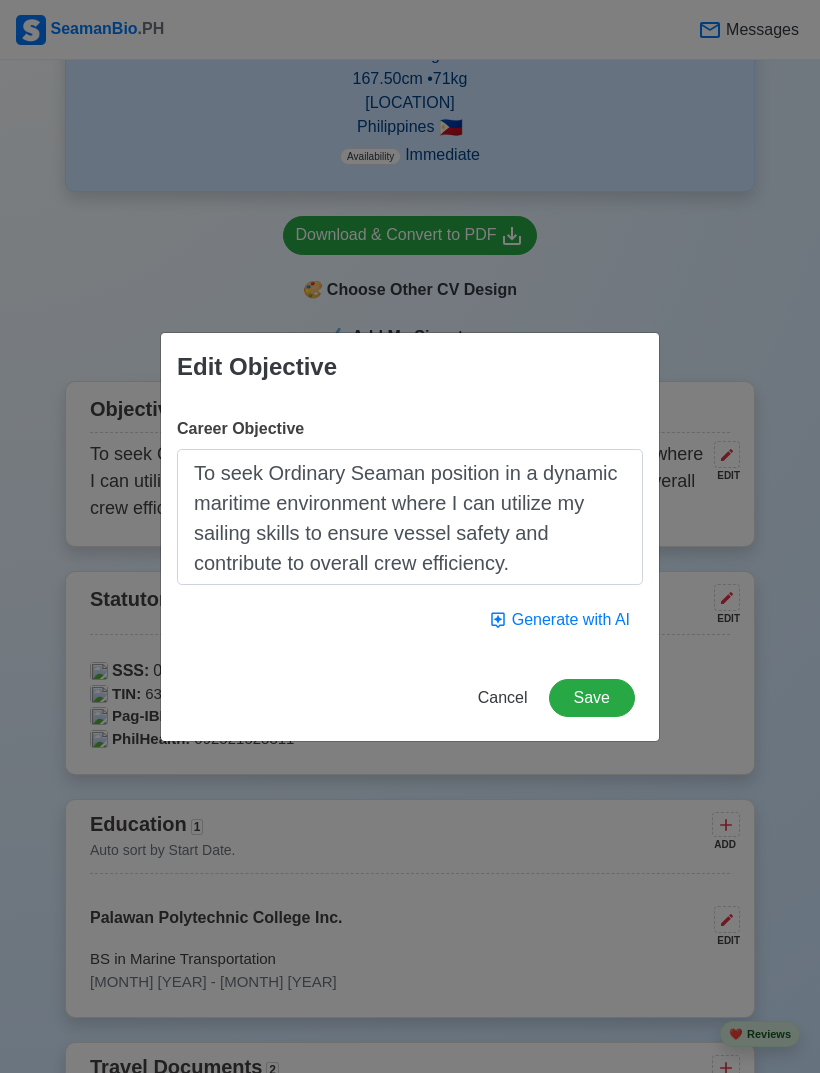 click on "Cancel" at bounding box center (503, 697) 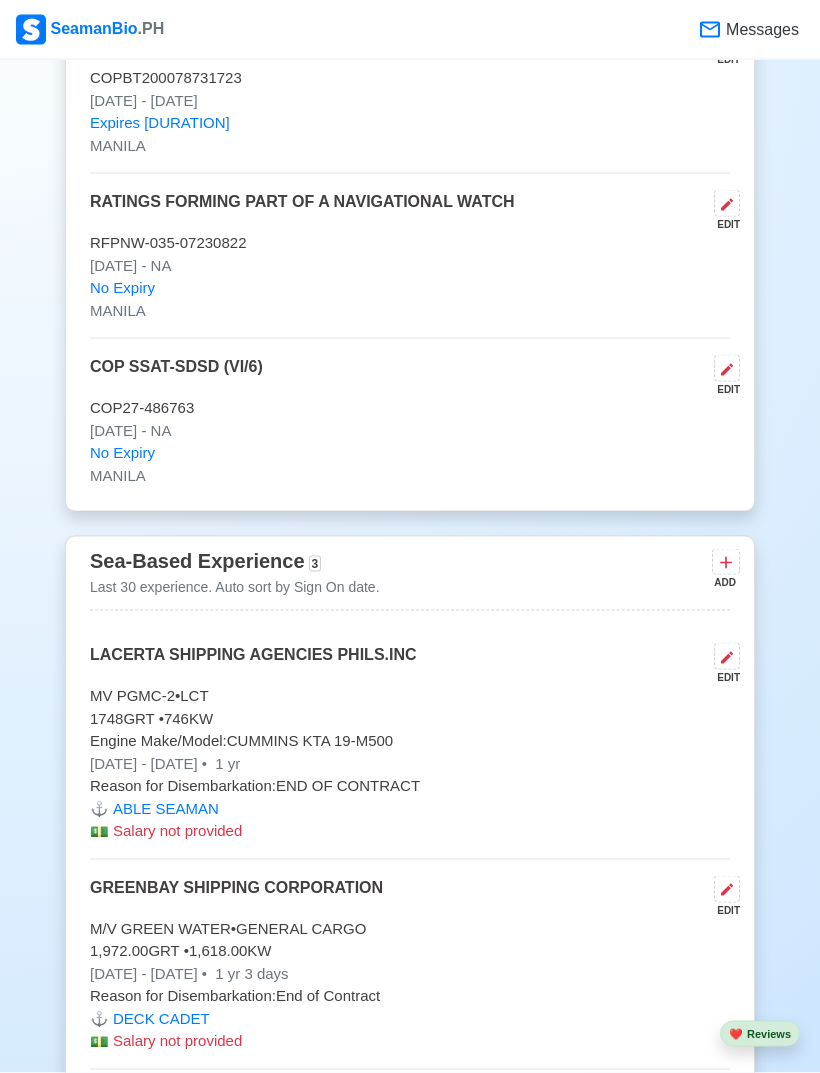 scroll, scrollTop: 4081, scrollLeft: 0, axis: vertical 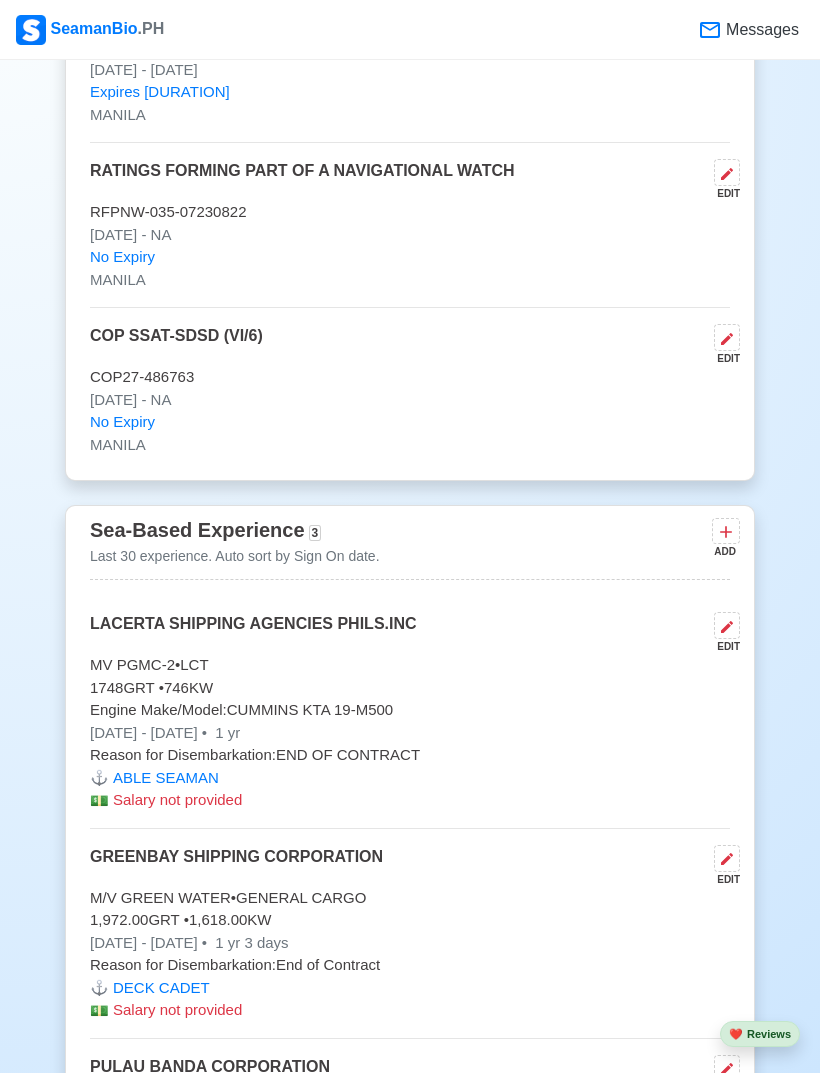 click 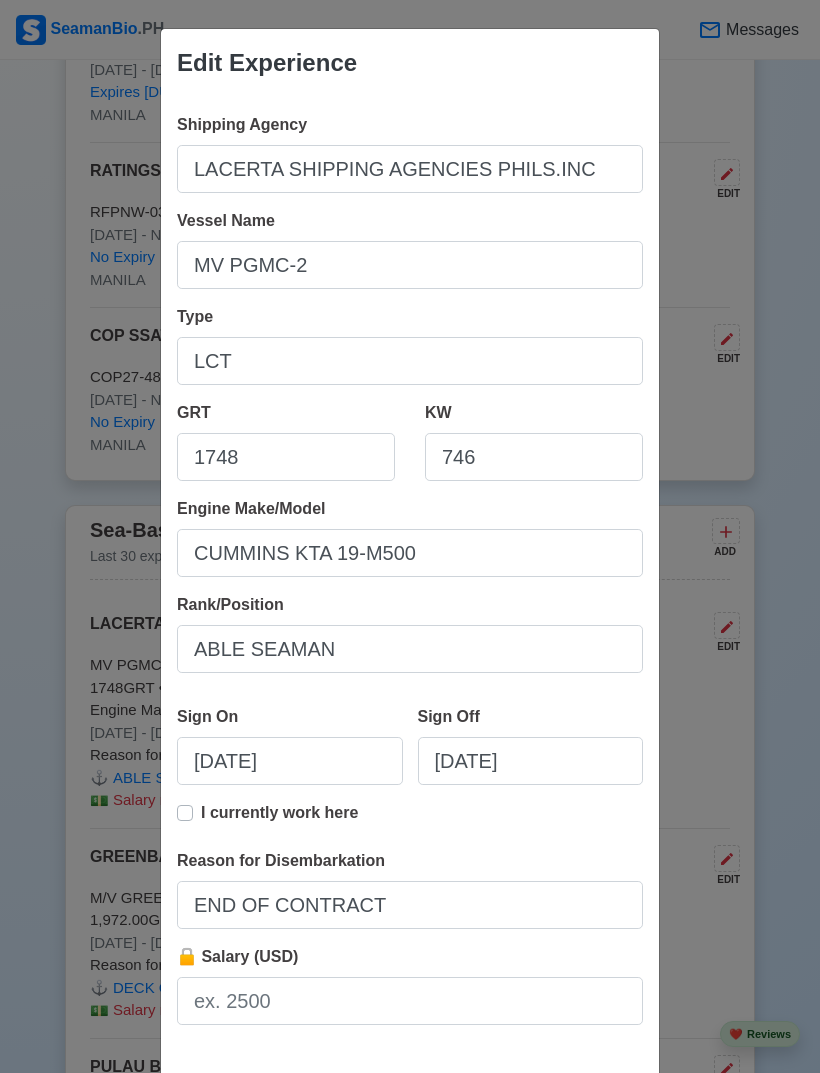 click on "I currently work here" at bounding box center [279, 821] 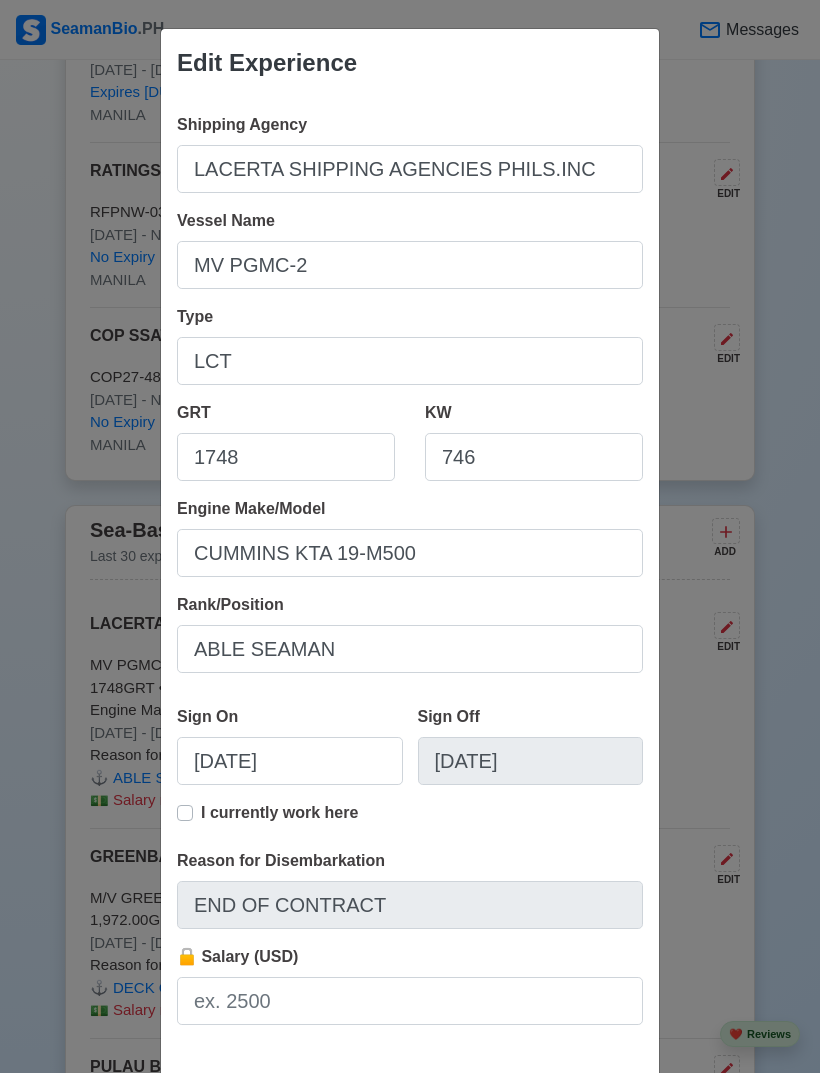 click on "I currently work here" at bounding box center [279, 821] 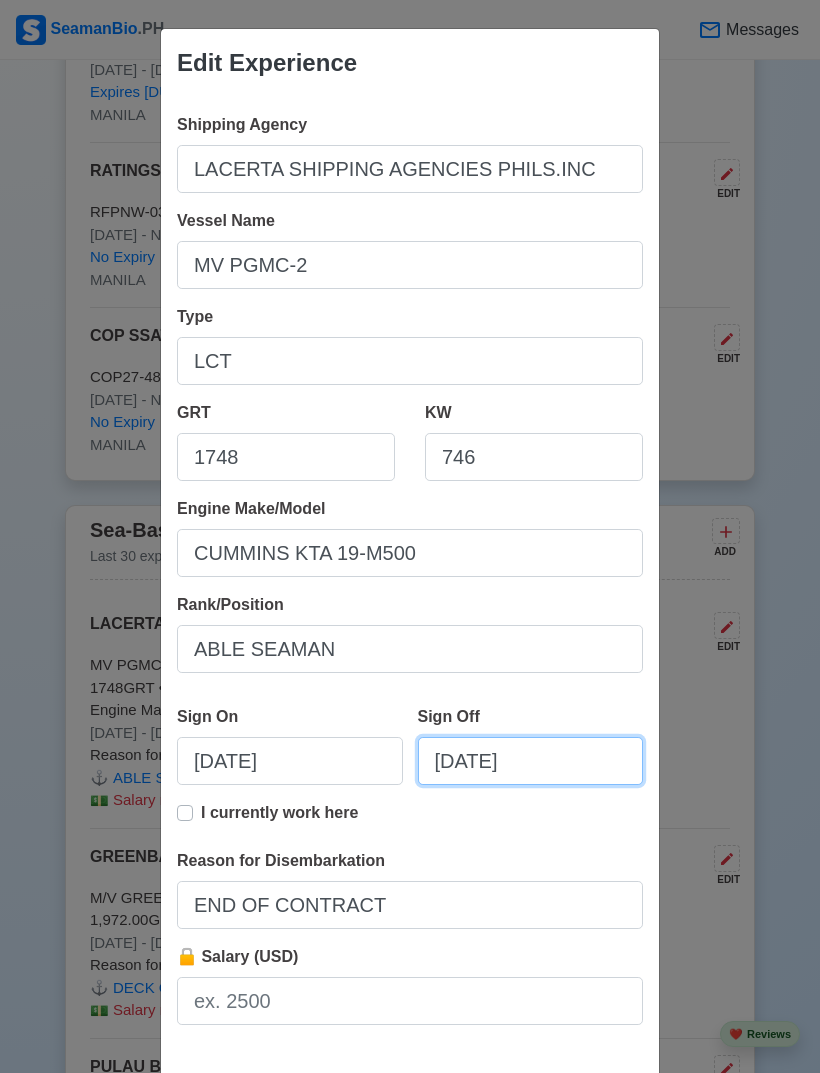 click on "[DATE]" at bounding box center (531, 761) 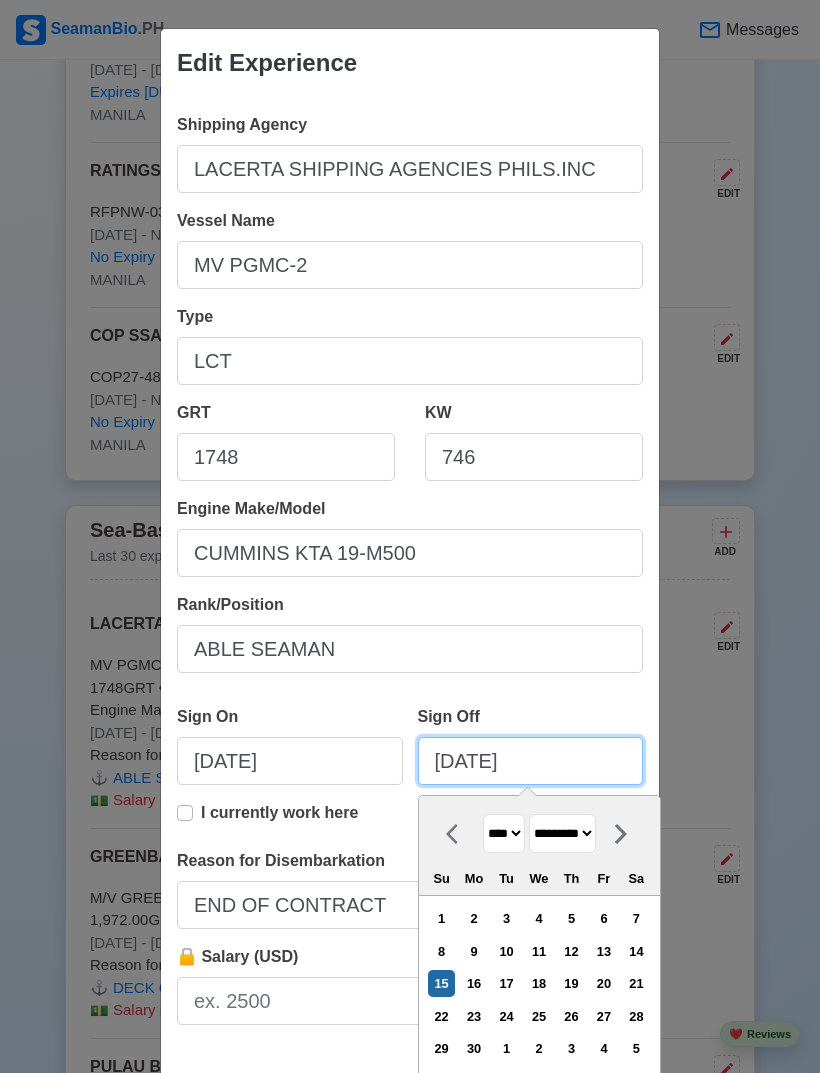 scroll, scrollTop: 4104, scrollLeft: 0, axis: vertical 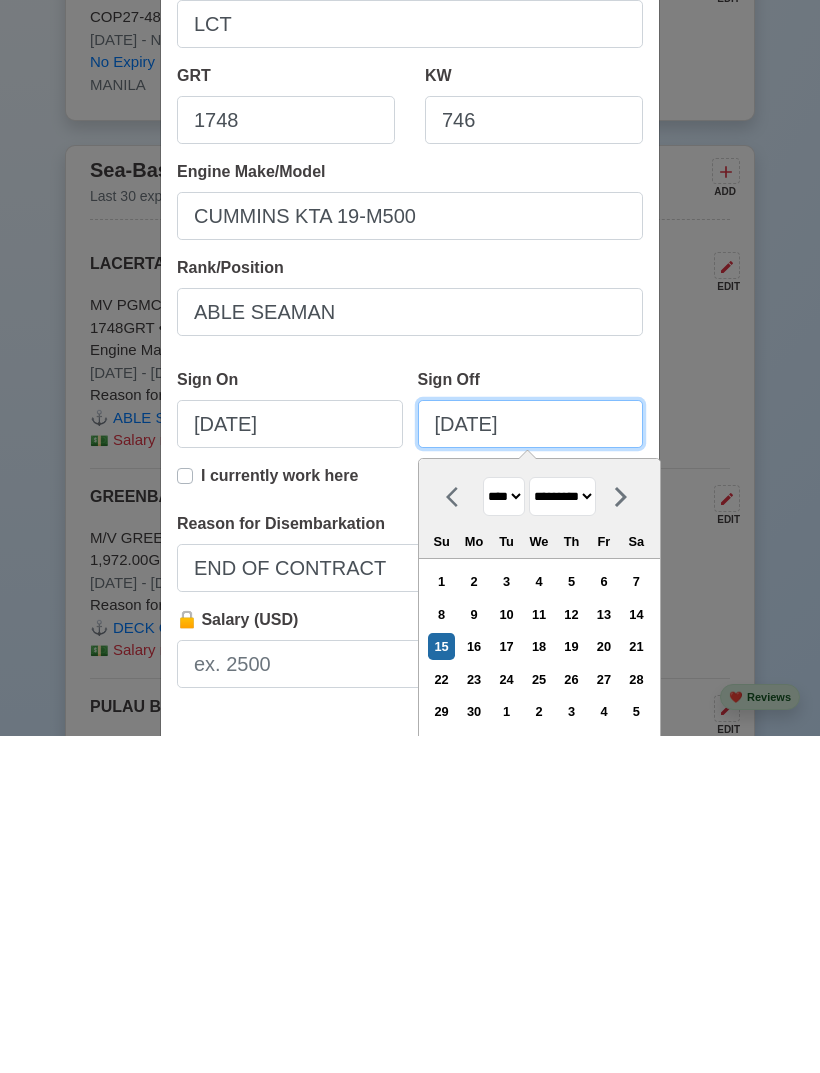 type on "[DATE]" 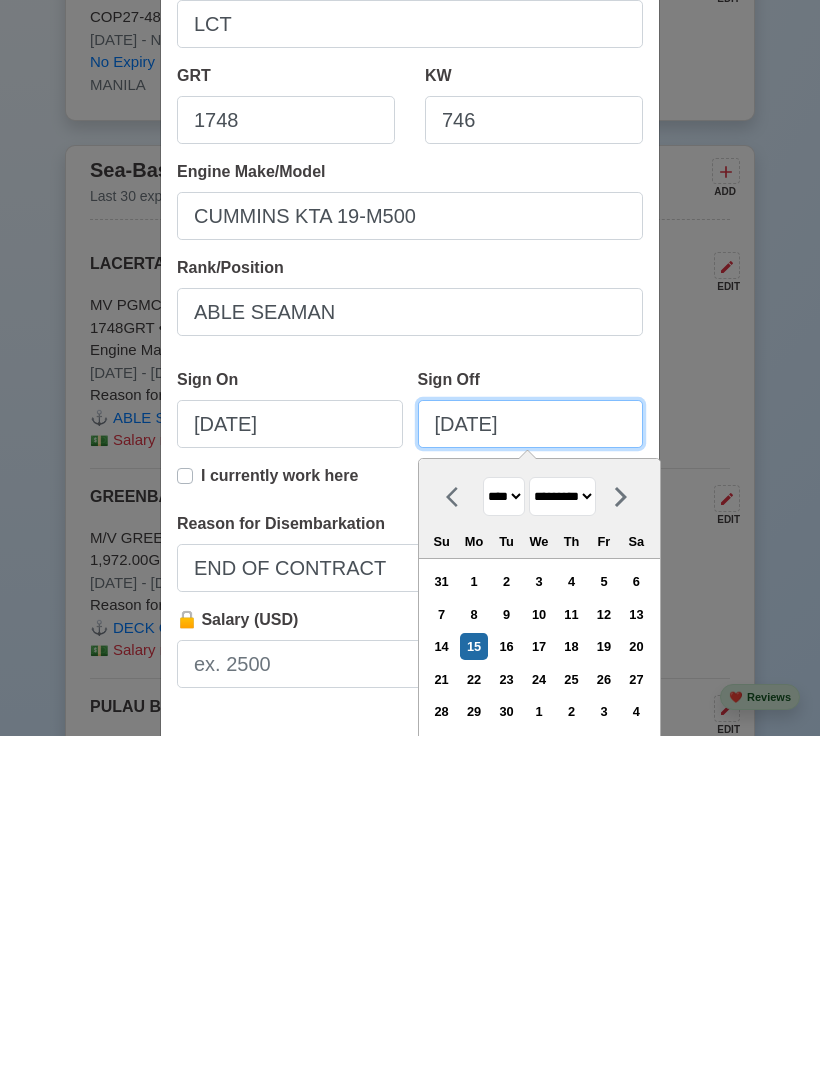 type on "[DATE]" 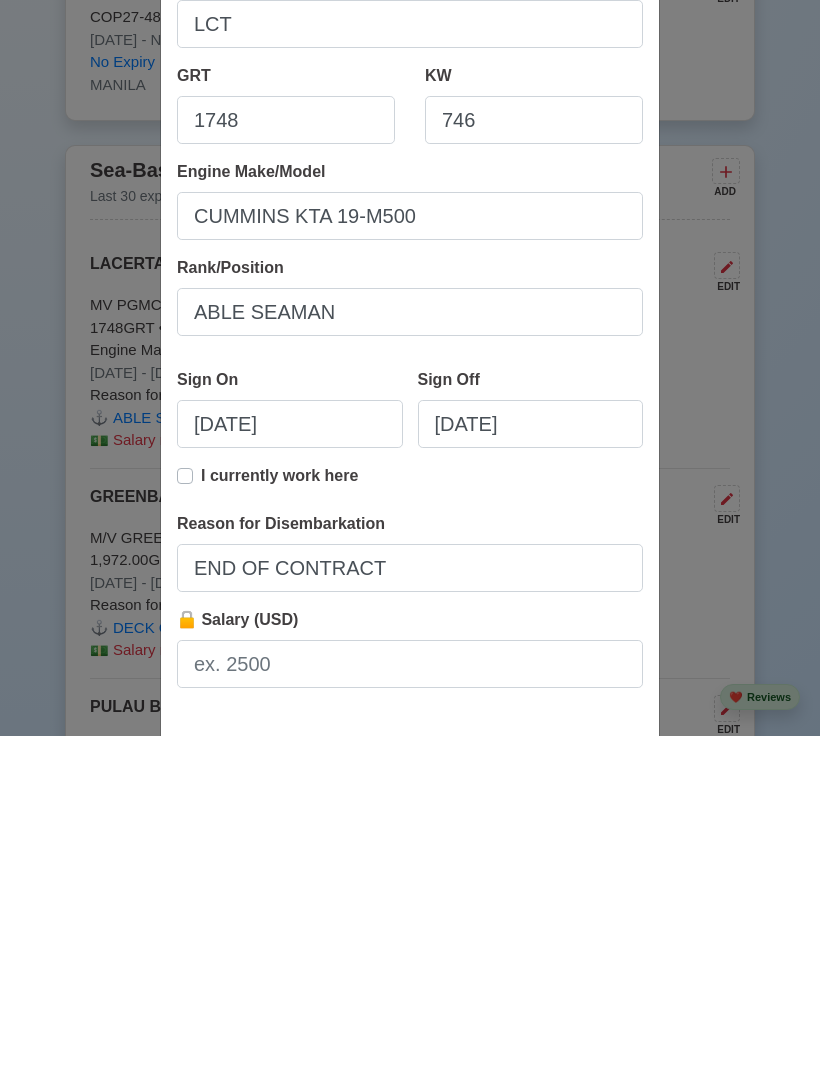 scroll, scrollTop: 4441, scrollLeft: 0, axis: vertical 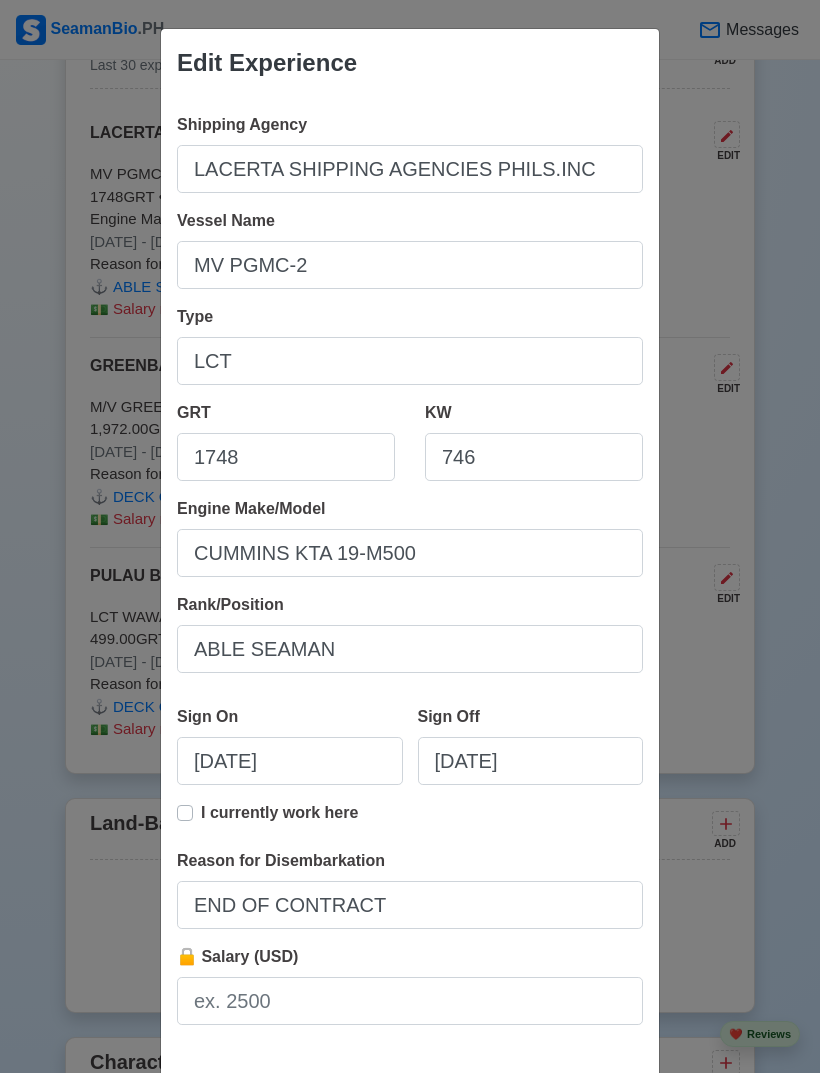 click on "Save" at bounding box center (592, 1100) 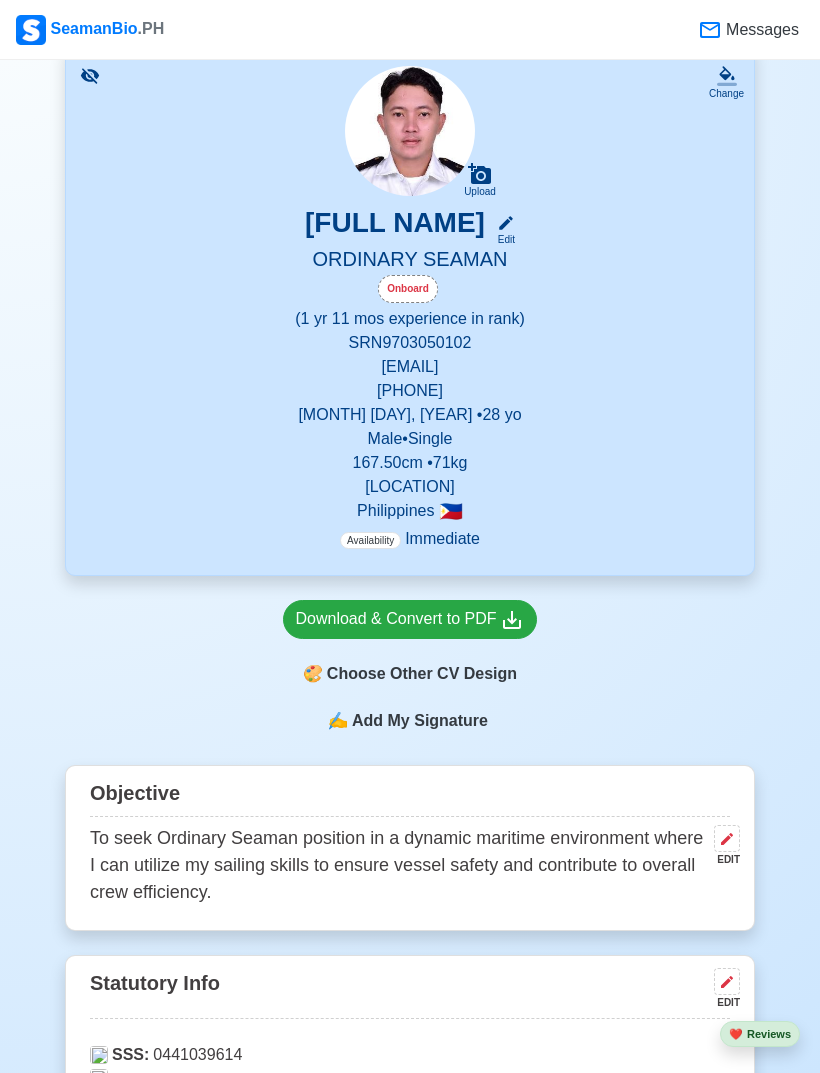 scroll, scrollTop: 241, scrollLeft: 0, axis: vertical 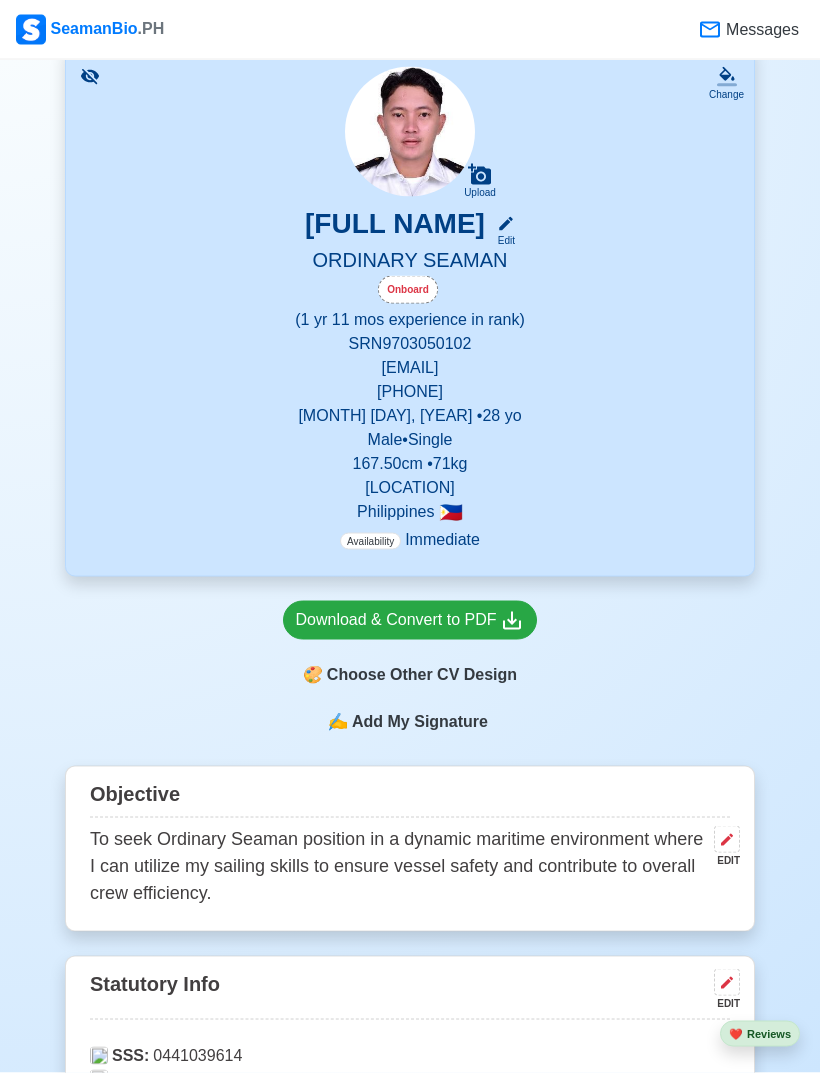 click on "🎨 Choose Other CV Design" at bounding box center [410, 675] 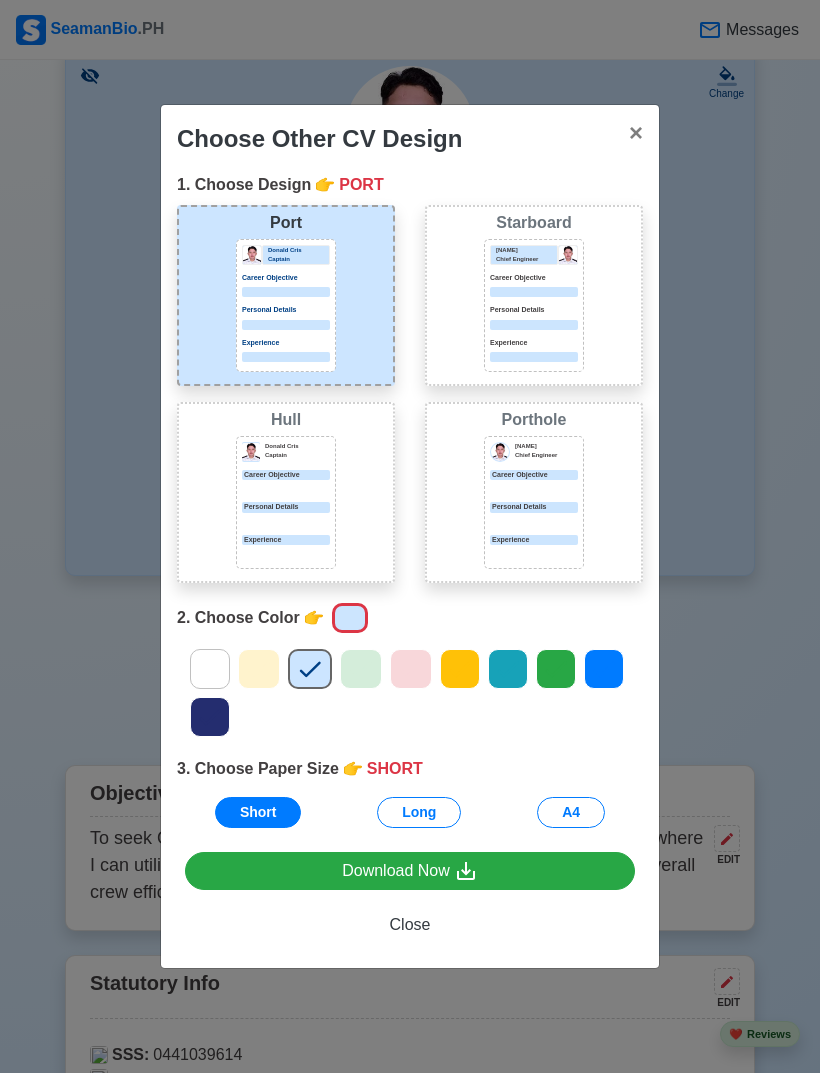click on "Long" at bounding box center [419, 812] 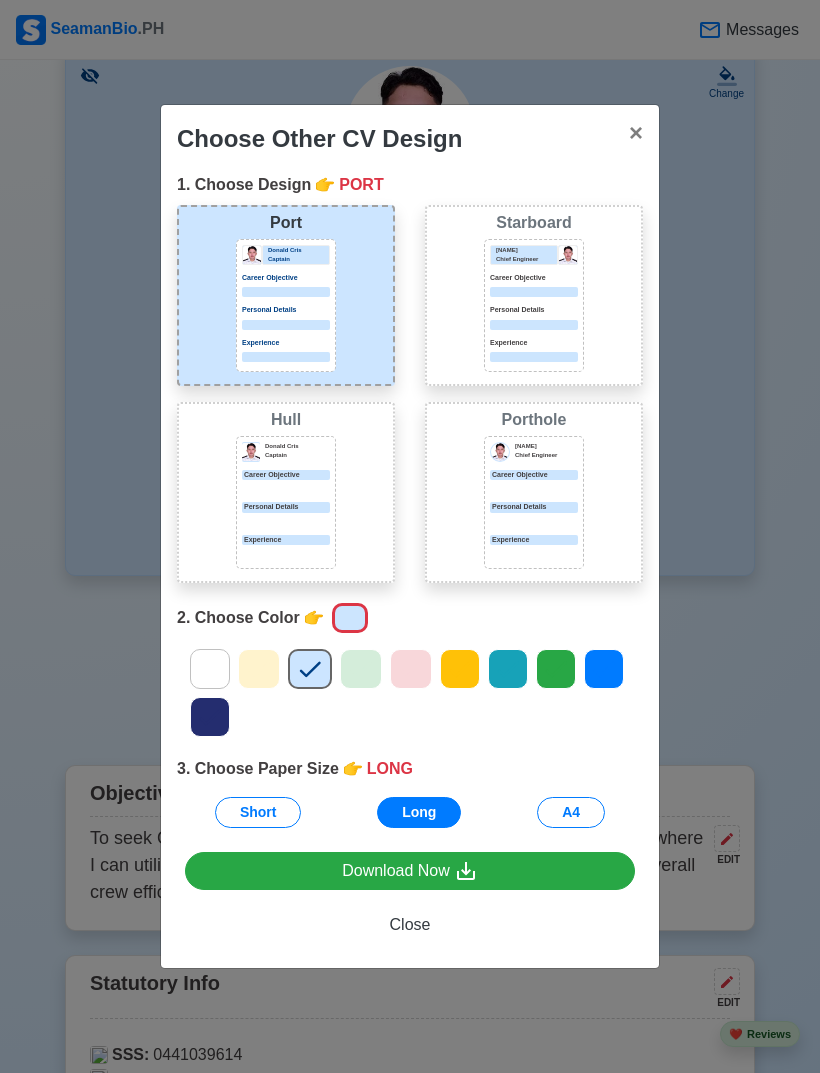 click on "Download Now" at bounding box center (410, 871) 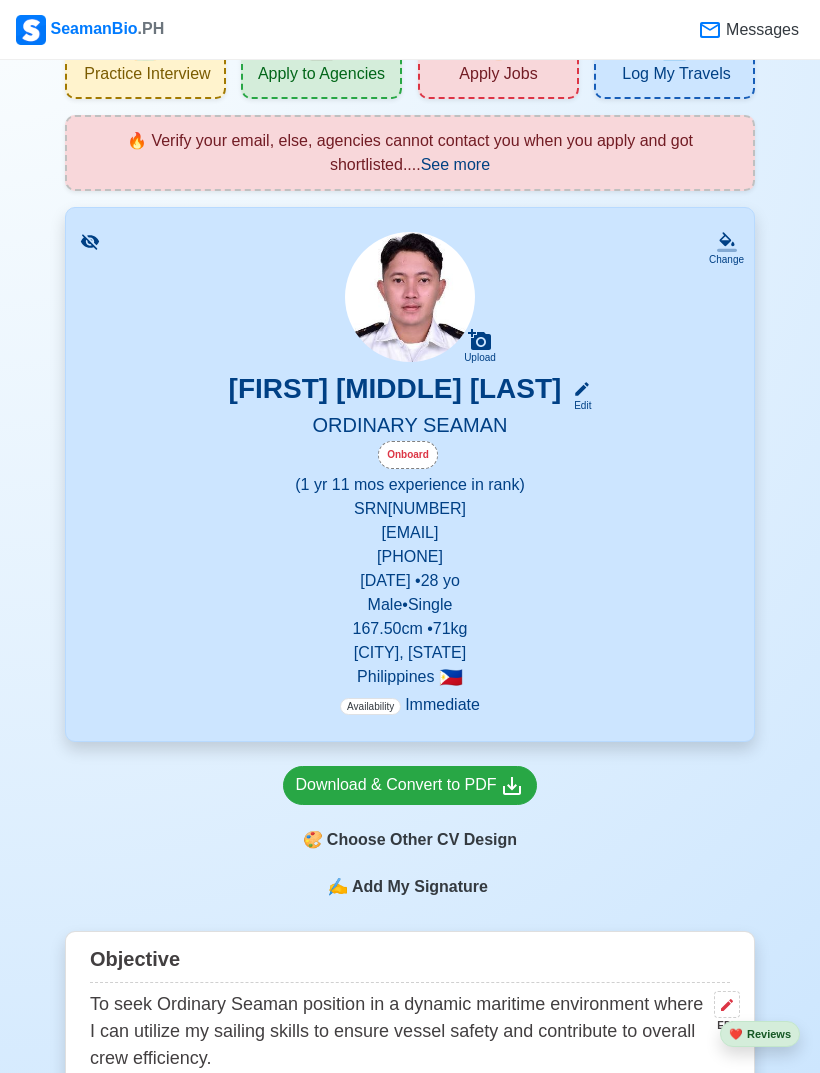 scroll, scrollTop: 81, scrollLeft: 0, axis: vertical 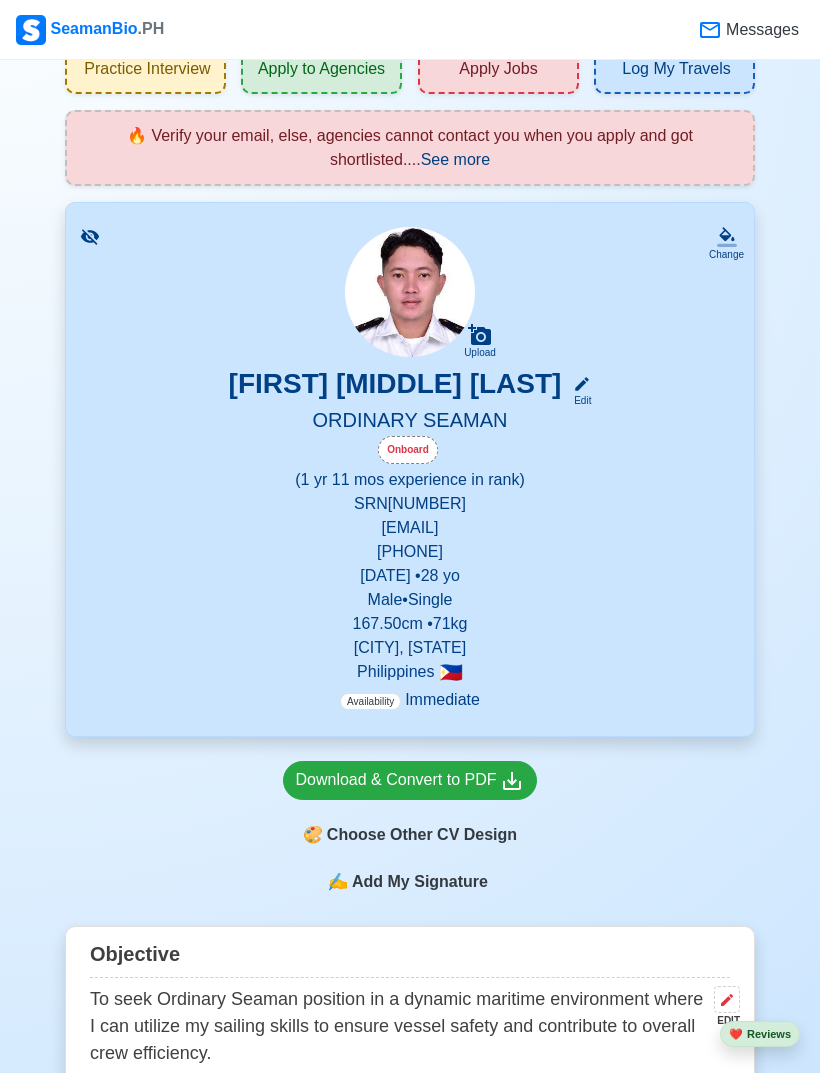 click 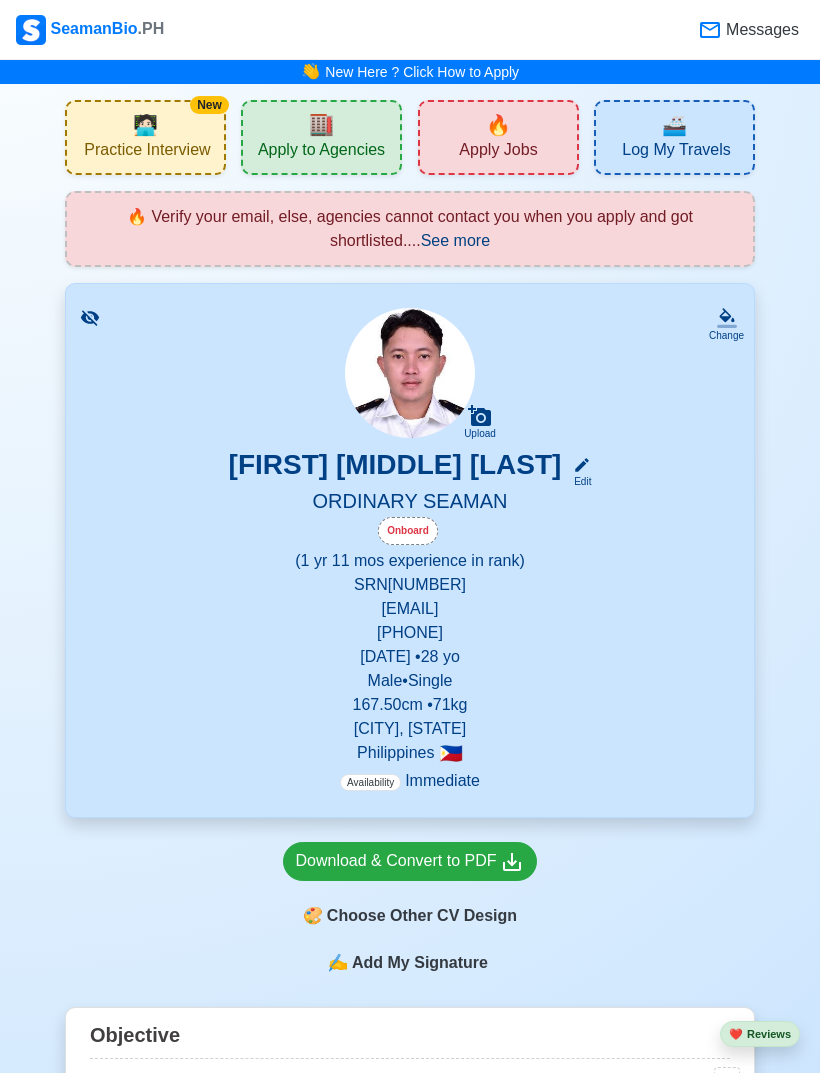 scroll, scrollTop: 148, scrollLeft: 0, axis: vertical 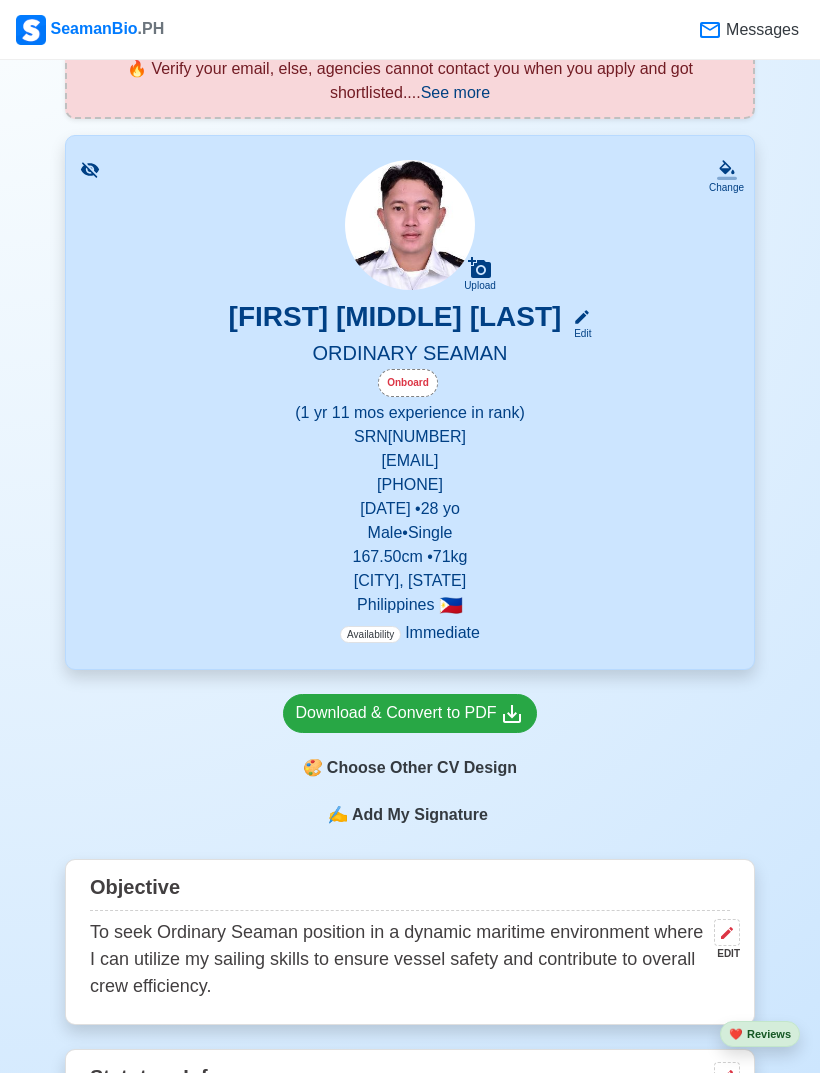 click on "🎨 Choose Other CV Design" at bounding box center [410, 768] 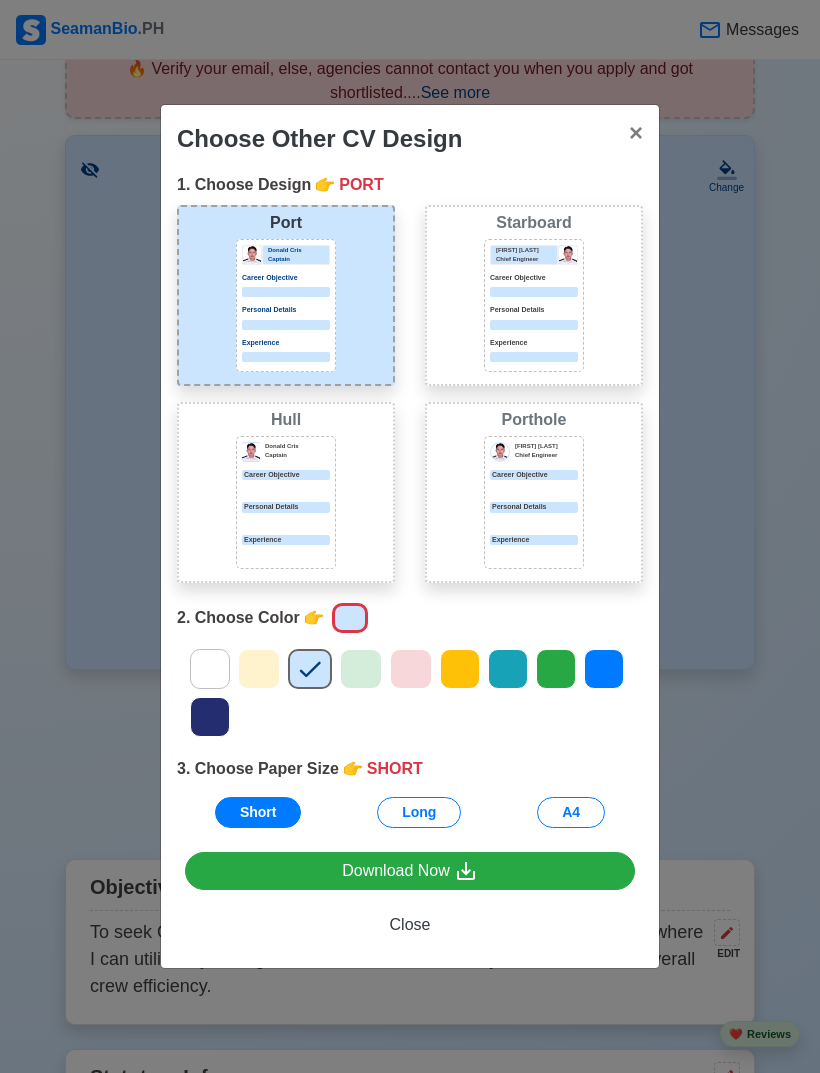 click on "Long" at bounding box center [419, 812] 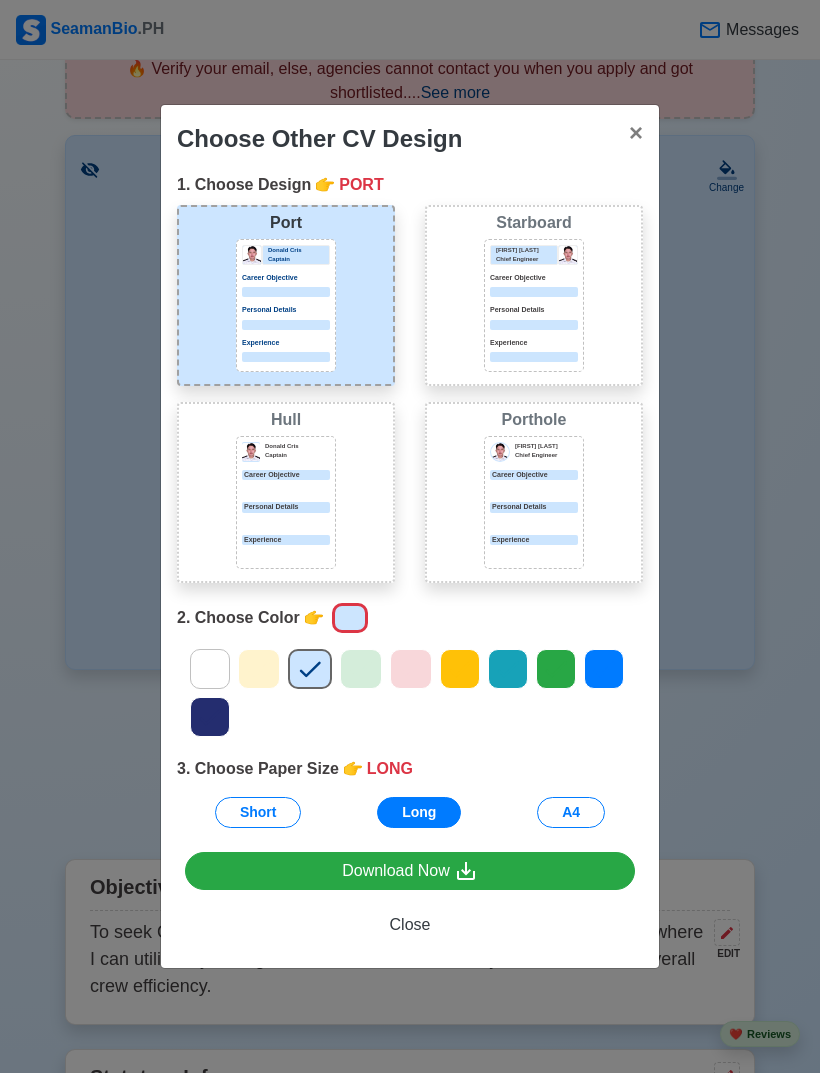 click on "1. Choose Design 👉 PORT Port [FIRST] [LAST] Career Objective Personal Details Experience Starboard [FIRST] [LAST] Chief Engineer Career Objective Personal Details Experience Hull [FIRST] [LAST] Career Objective Personal Details Experience Porthole [FIRST] [LAST] Chief Engineer Career Objective Personal Details Experience 2. Choose Color 👉 3. Choose Paper Size 👉 LONG Short Long A4" at bounding box center [410, 508] 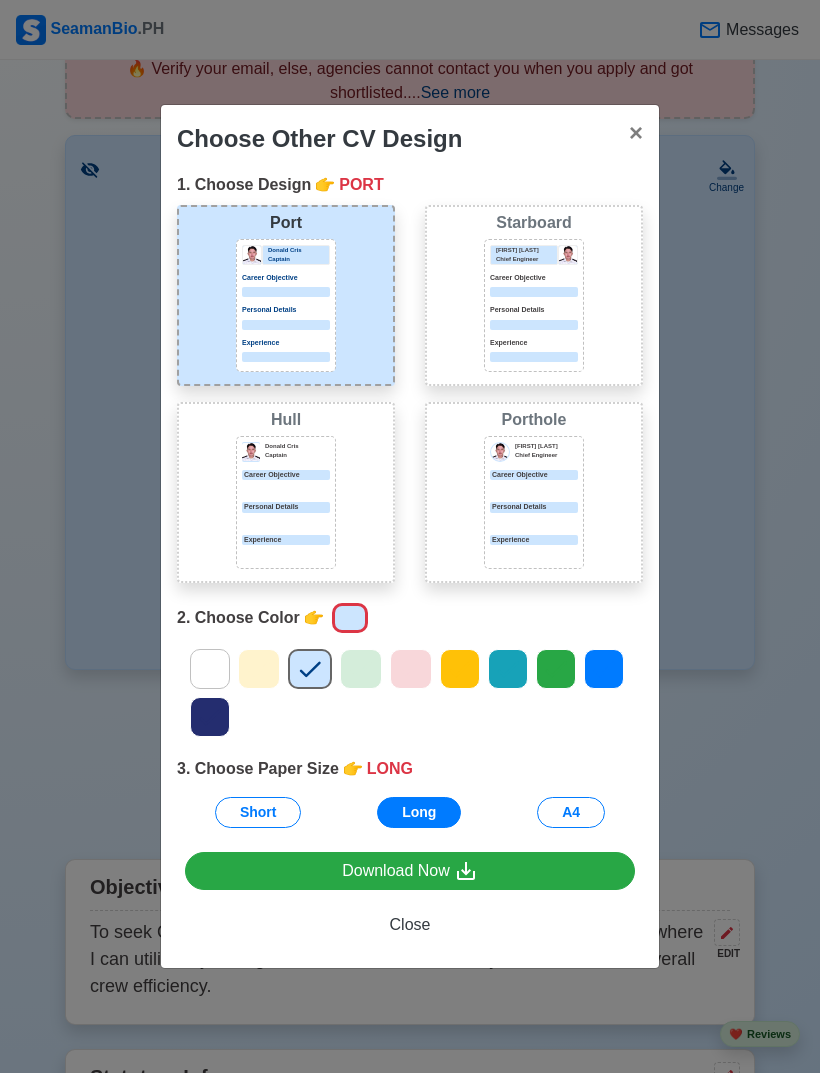 click on "Download Now" at bounding box center (410, 871) 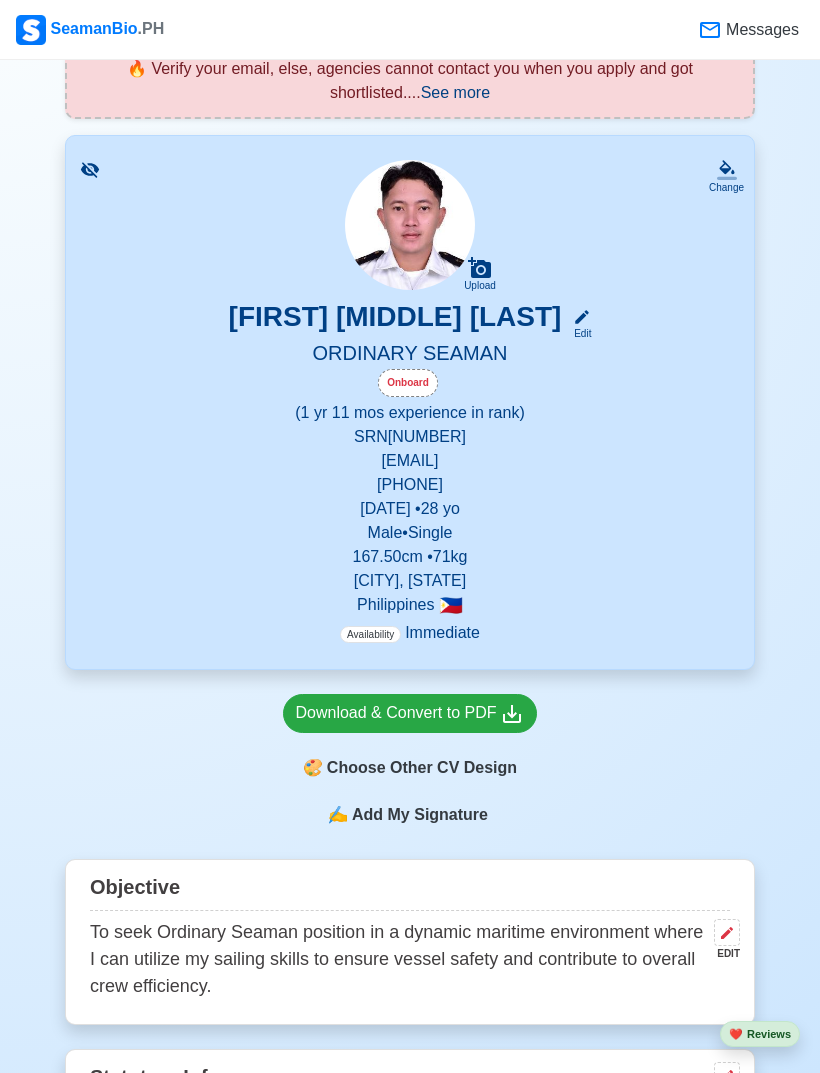 click on "(1 yr 11 mos experience in rank)" at bounding box center [410, 413] 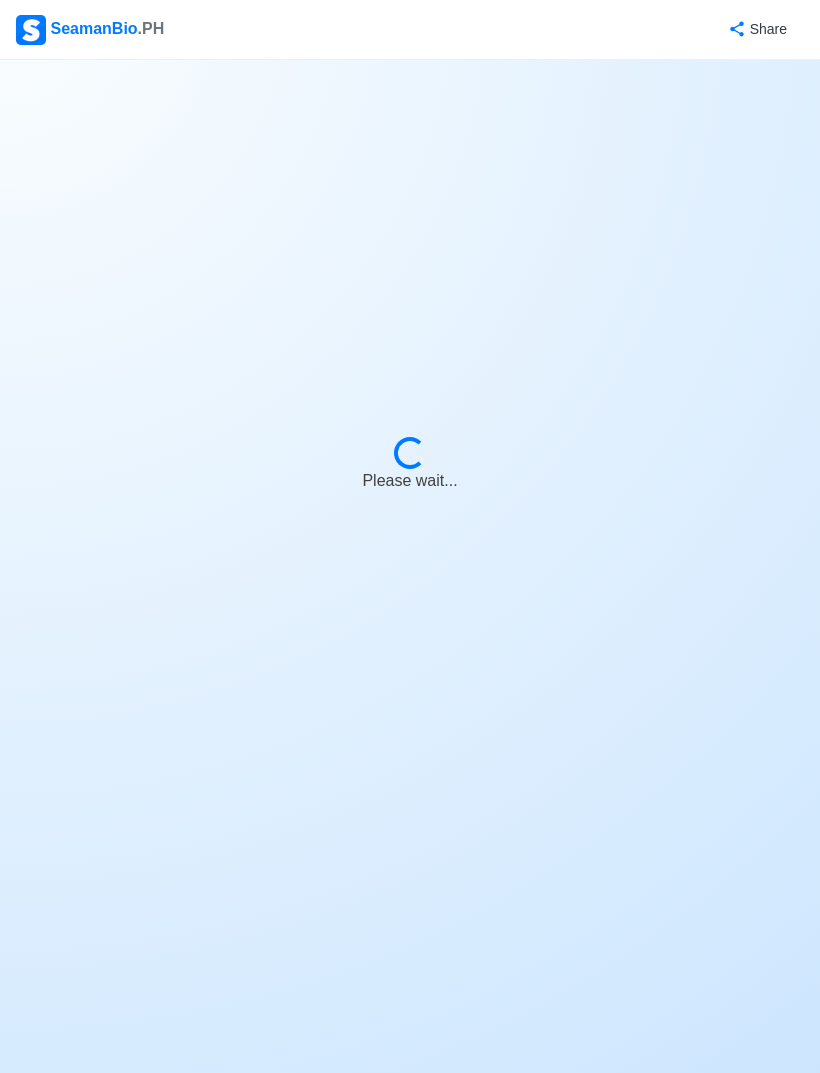 scroll, scrollTop: 67, scrollLeft: 0, axis: vertical 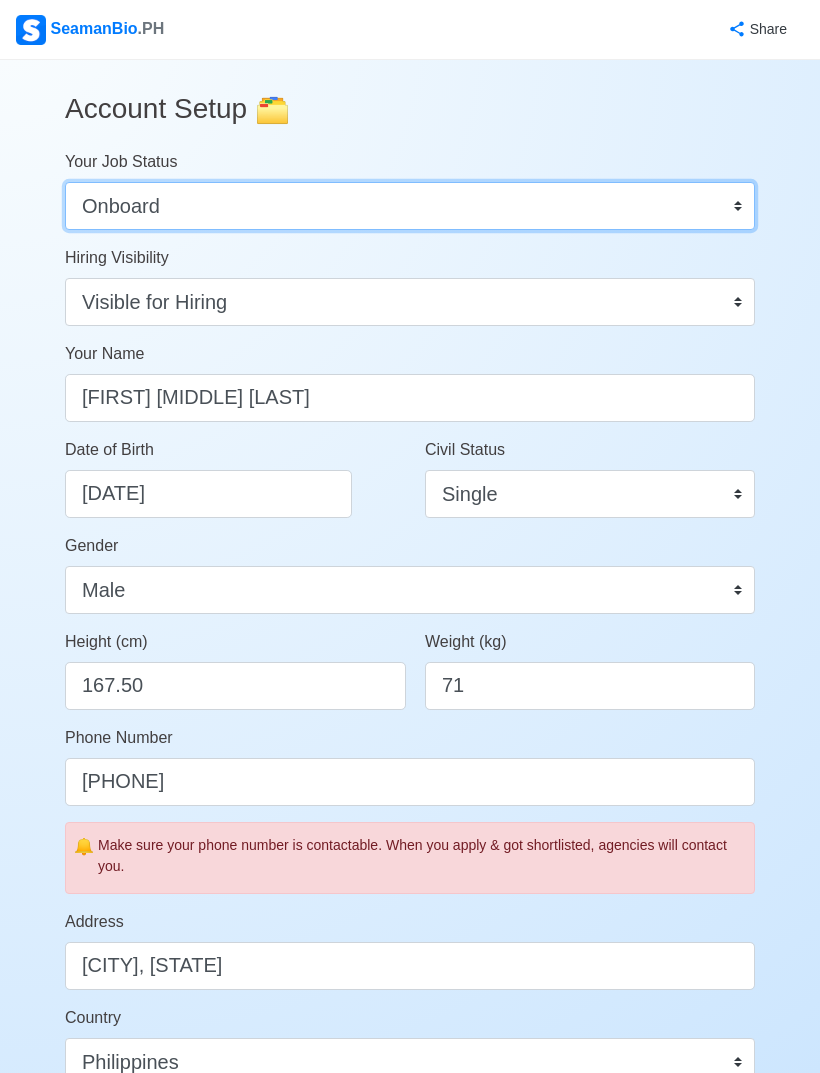 click on "Onboard Actively Looking for Job Not Looking for Job" at bounding box center (410, 206) 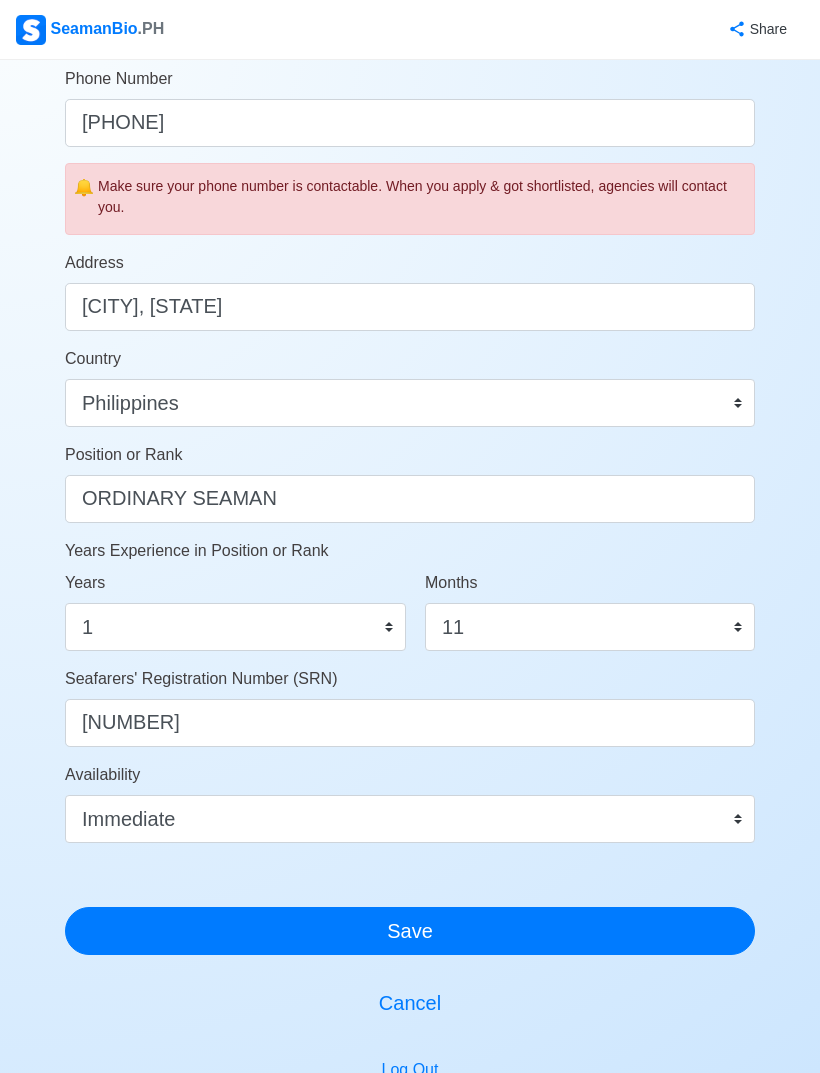 scroll, scrollTop: 669, scrollLeft: 0, axis: vertical 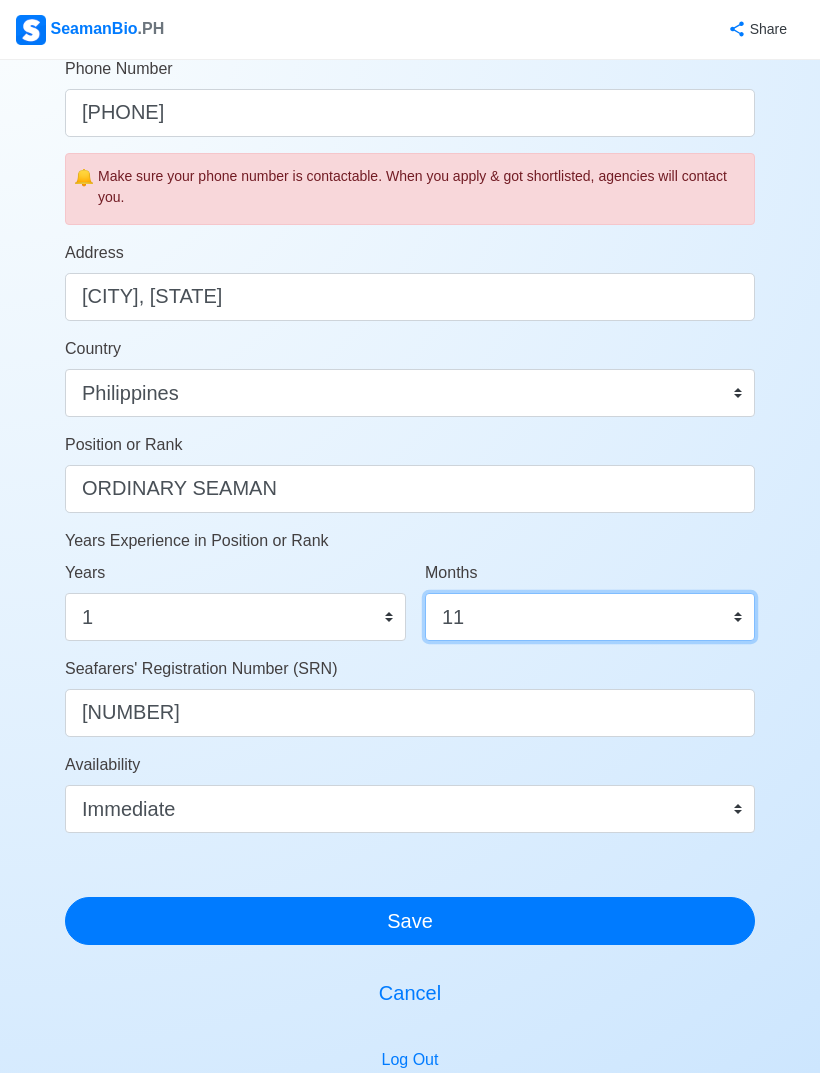 click on "0 1 2 3 4 5 6 7 8 9 10 11" at bounding box center [590, 617] 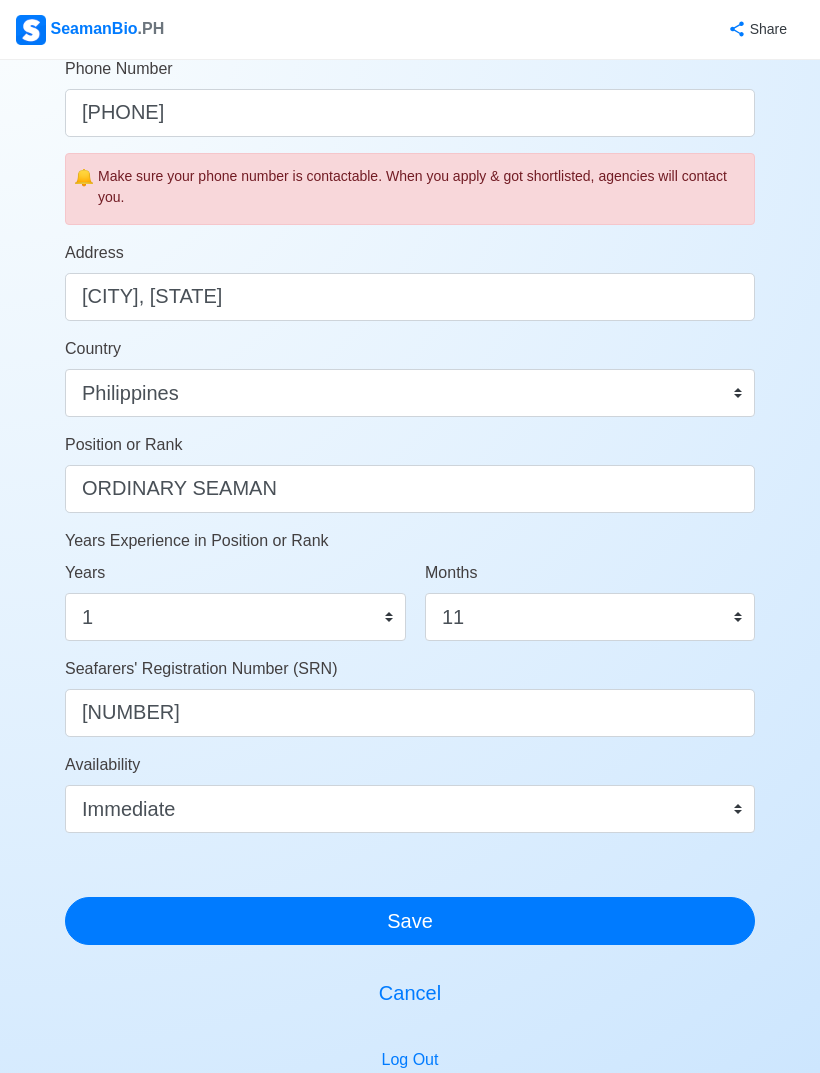 click on "Save" at bounding box center [410, 921] 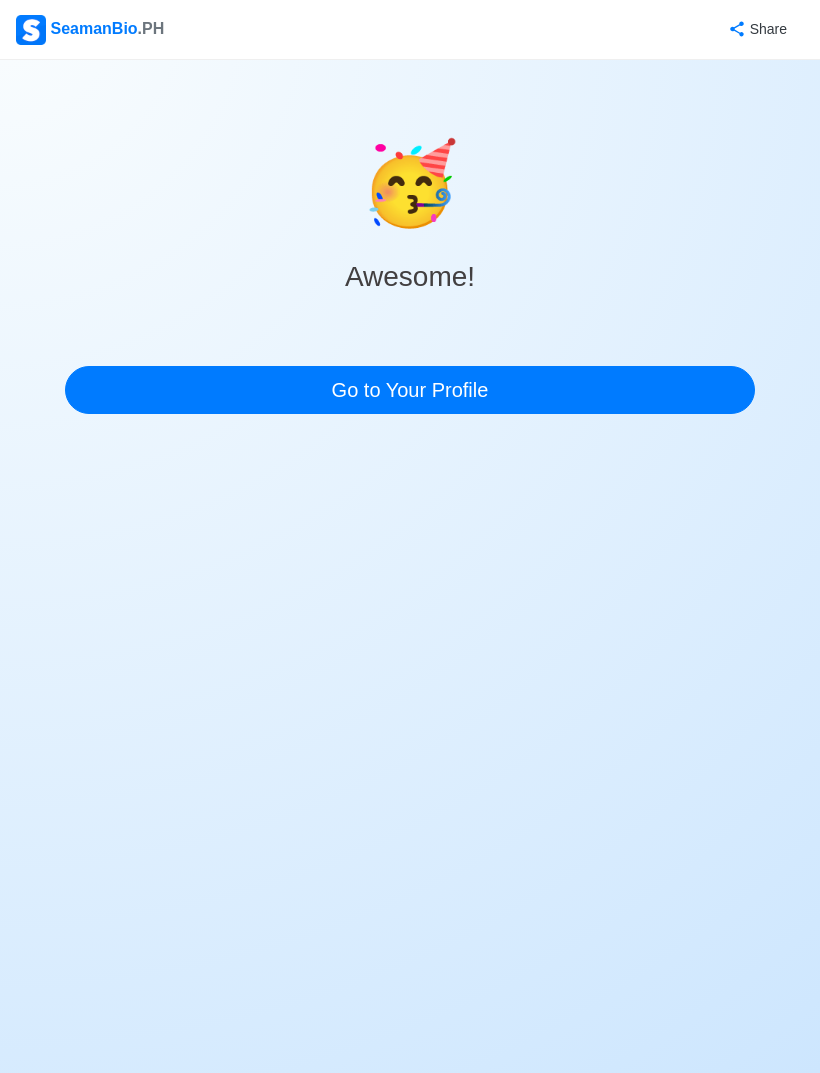 scroll, scrollTop: 0, scrollLeft: 0, axis: both 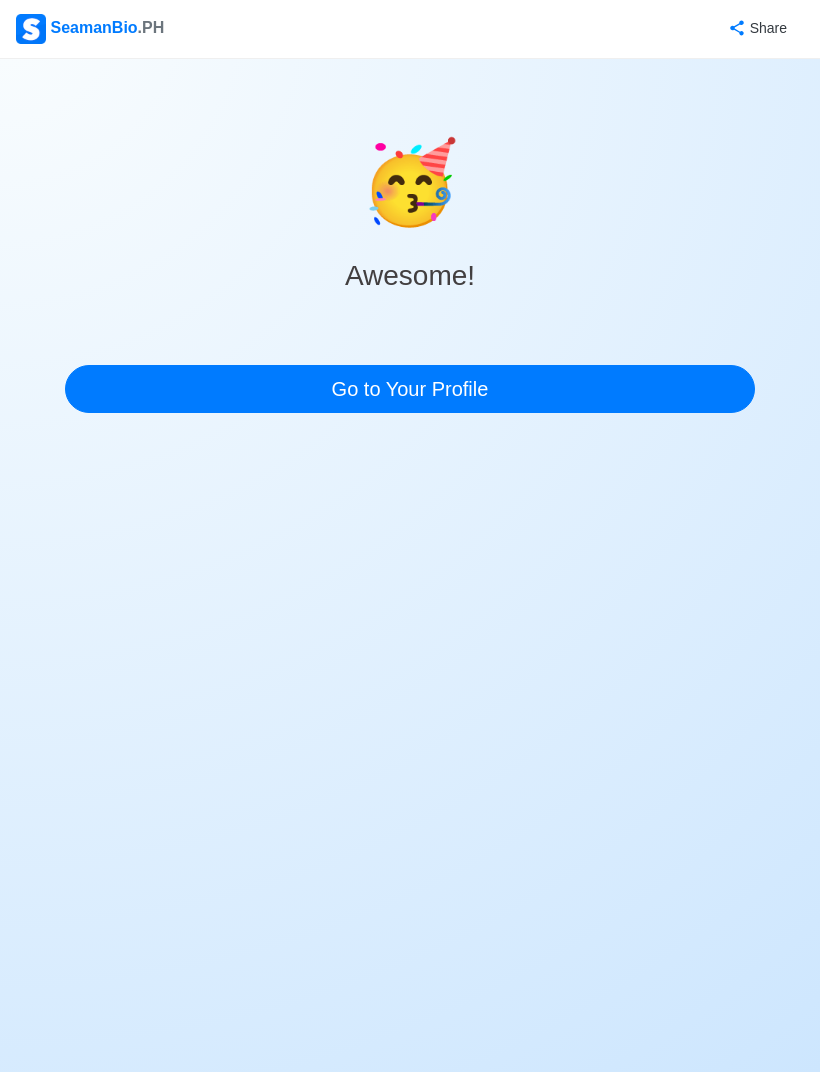 click on "Go to Your Profile" at bounding box center [410, 390] 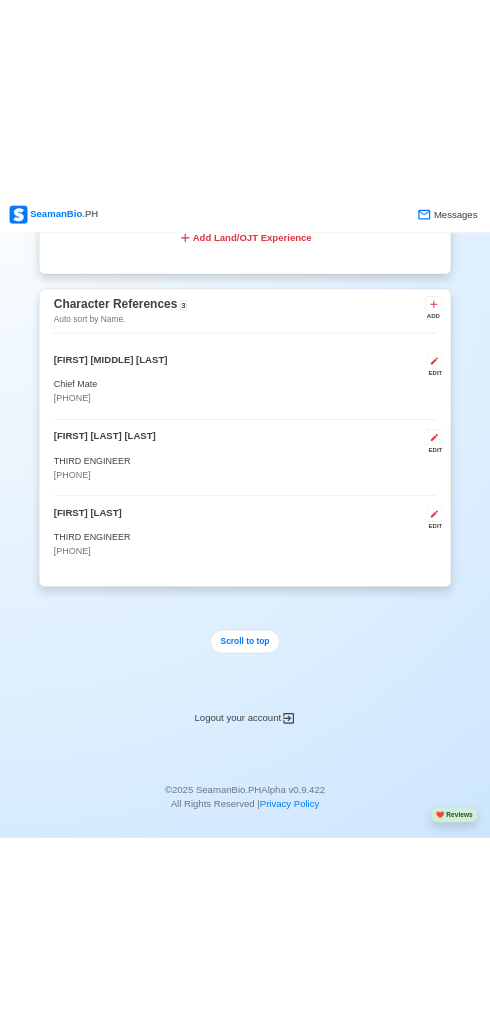 scroll, scrollTop: 5644, scrollLeft: 0, axis: vertical 